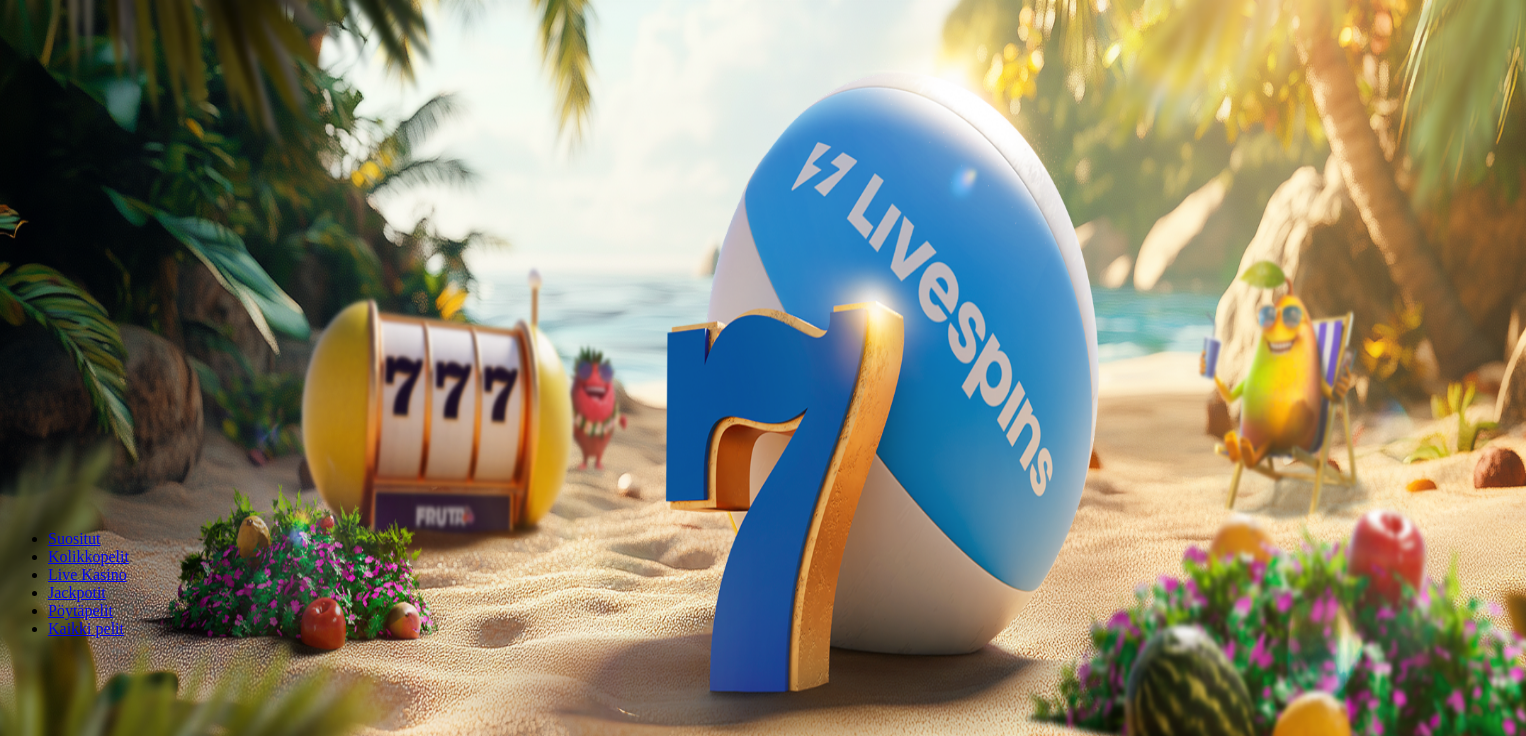 scroll, scrollTop: 0, scrollLeft: 0, axis: both 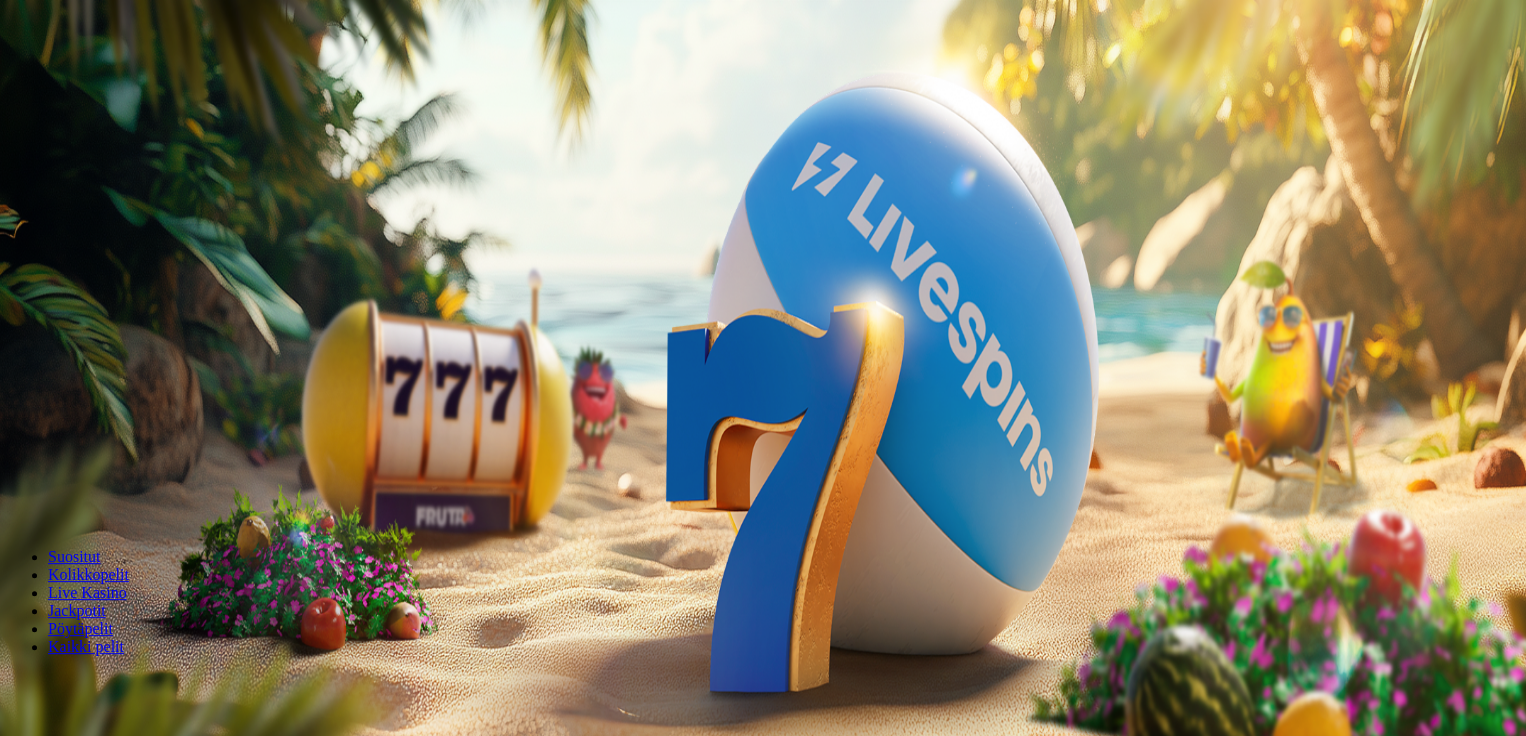 type on "*" 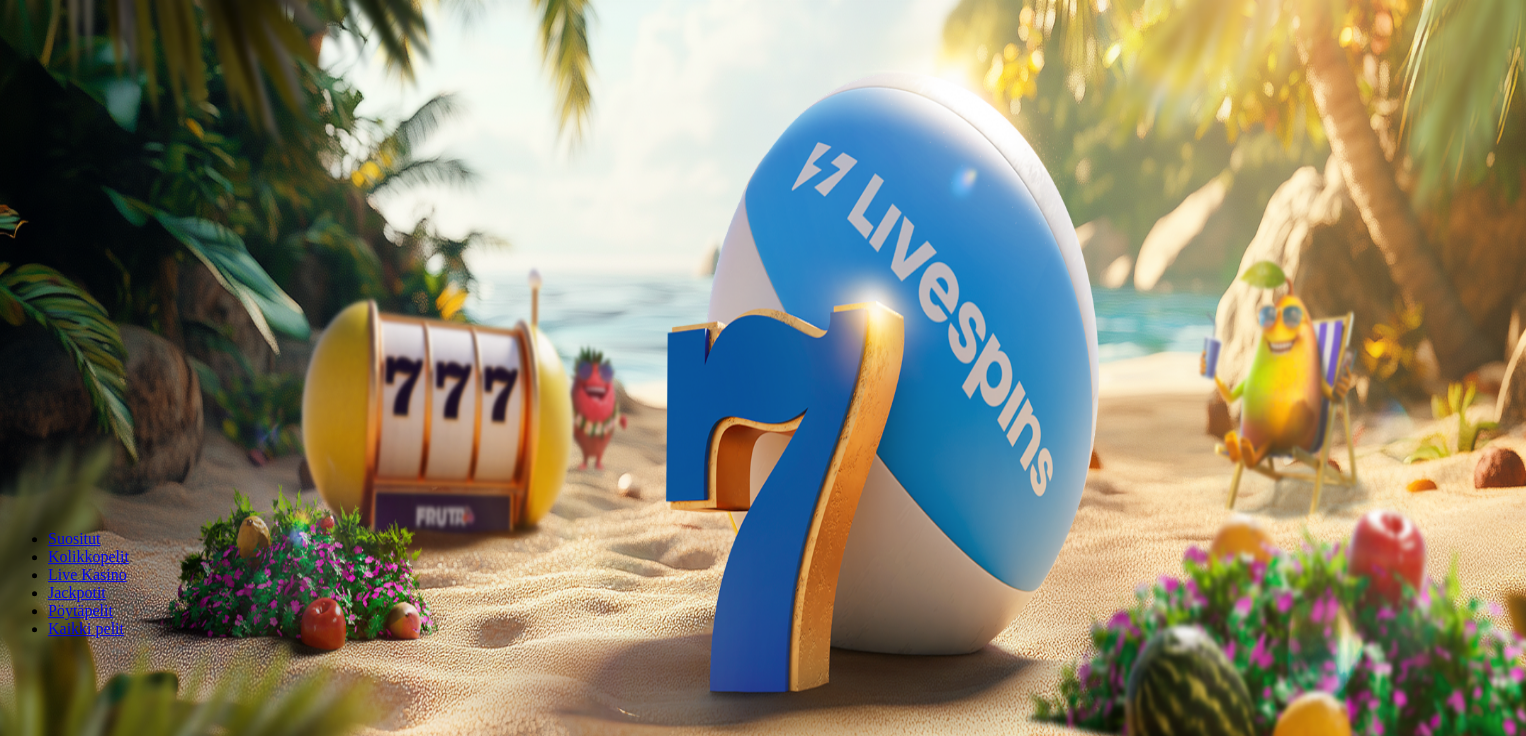 type on "**" 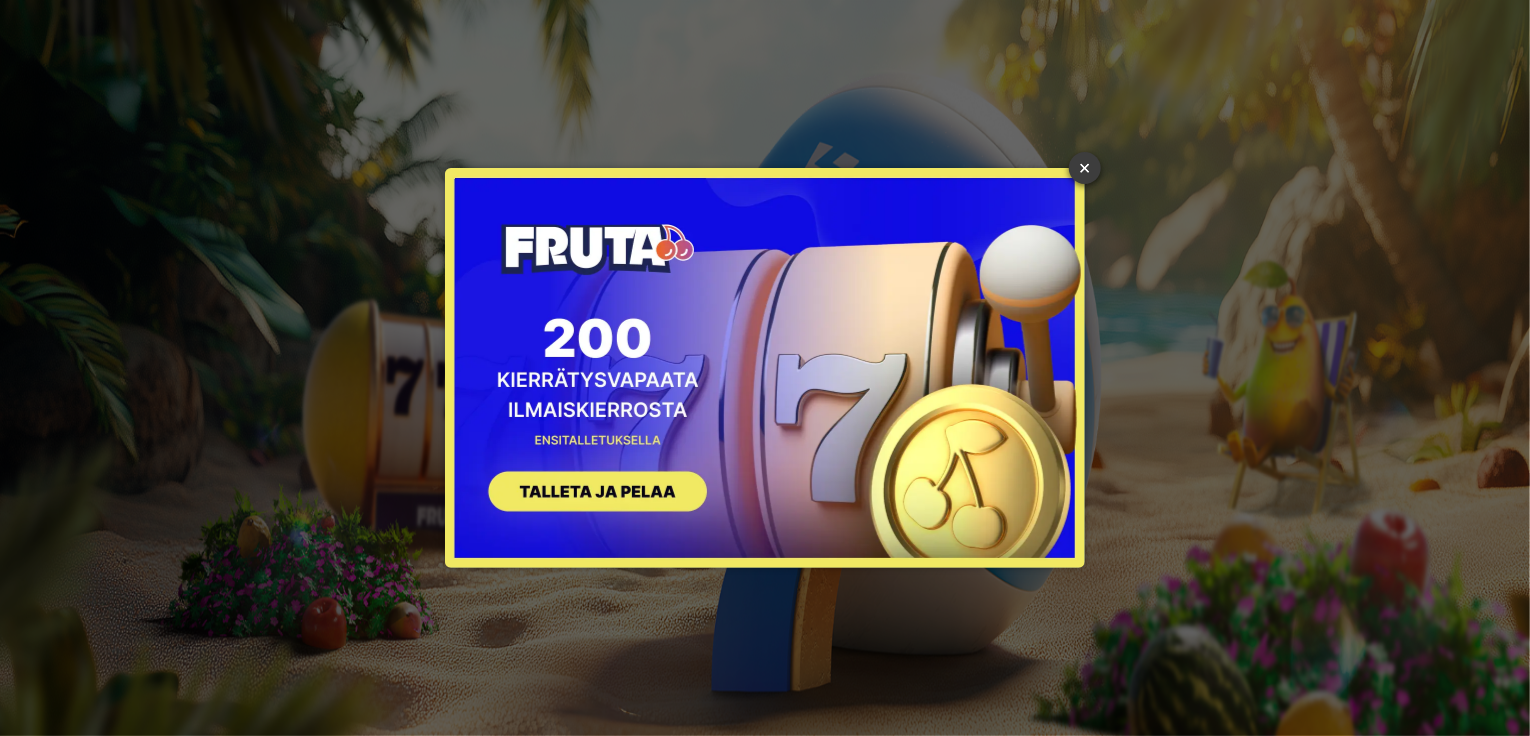 click on "×" at bounding box center [1085, 168] 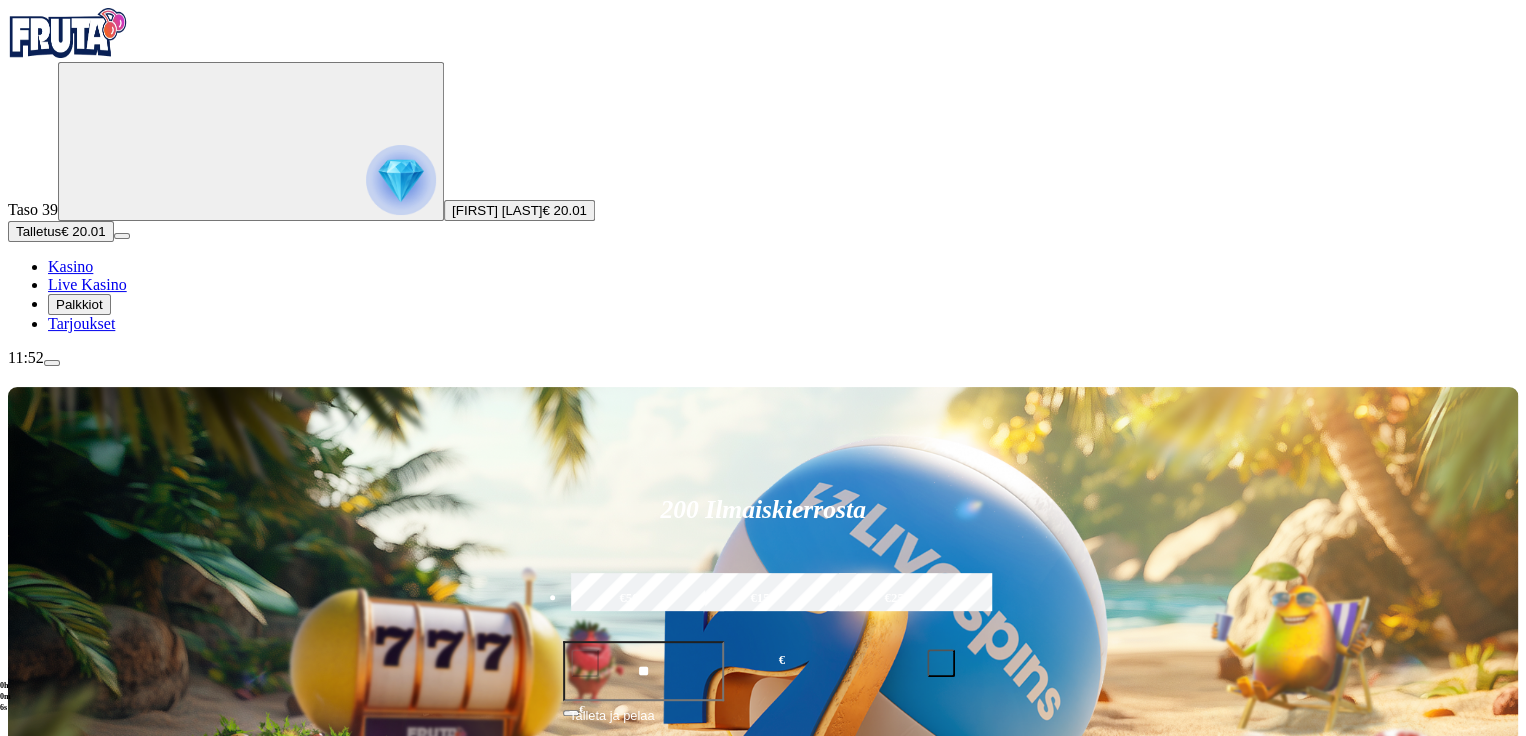 scroll, scrollTop: 644, scrollLeft: 0, axis: vertical 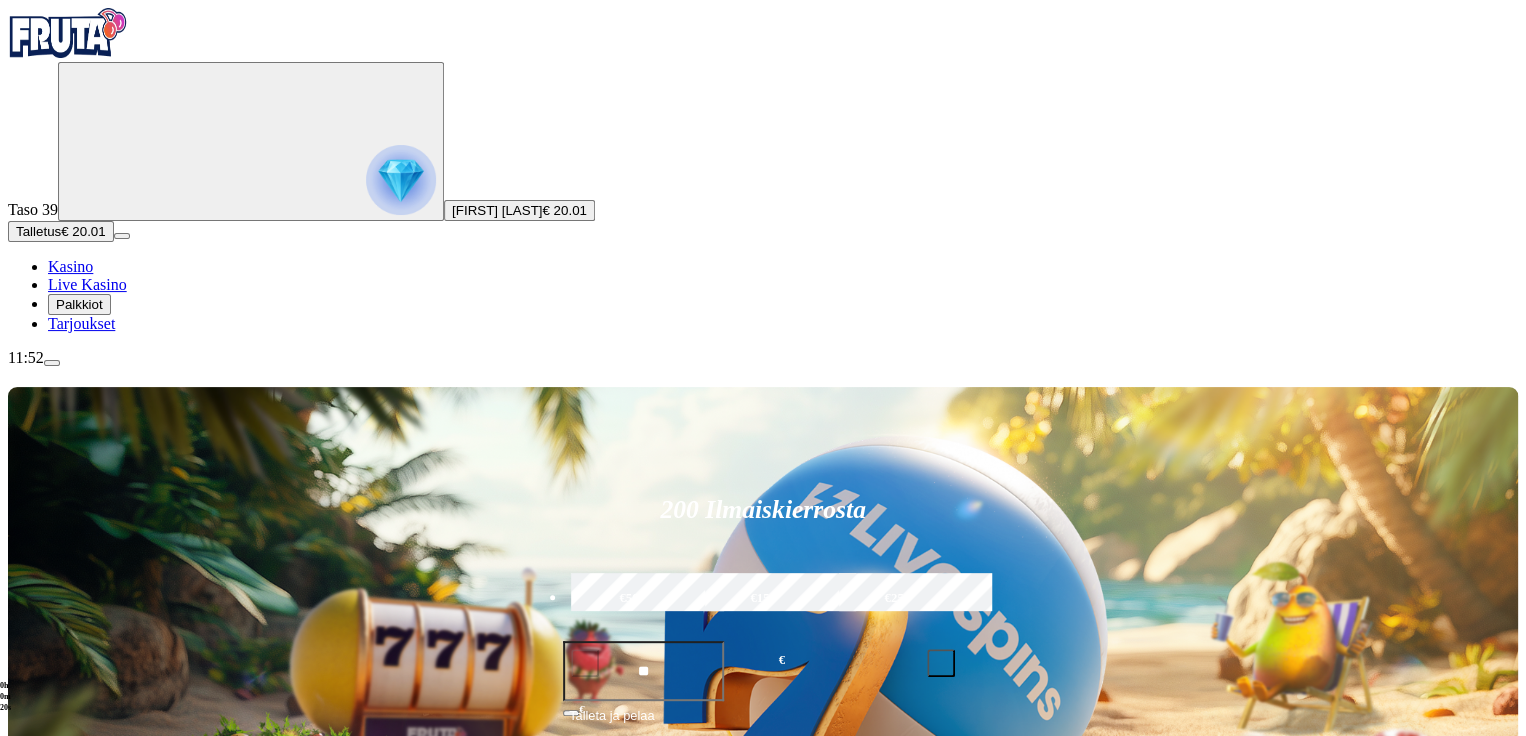 click on "Pelaa nyt" at bounding box center (77, 1579) 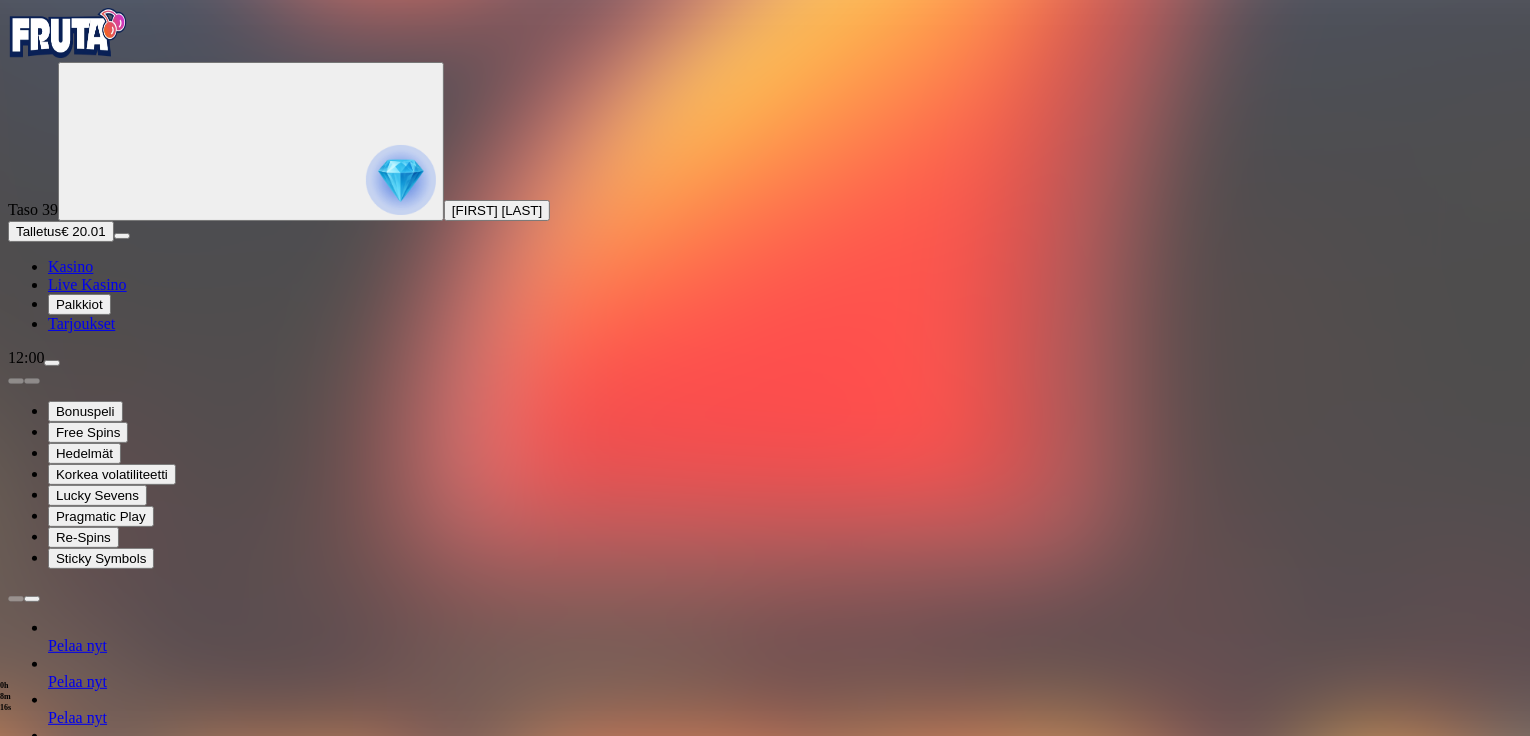 click at bounding box center [16, 1368] 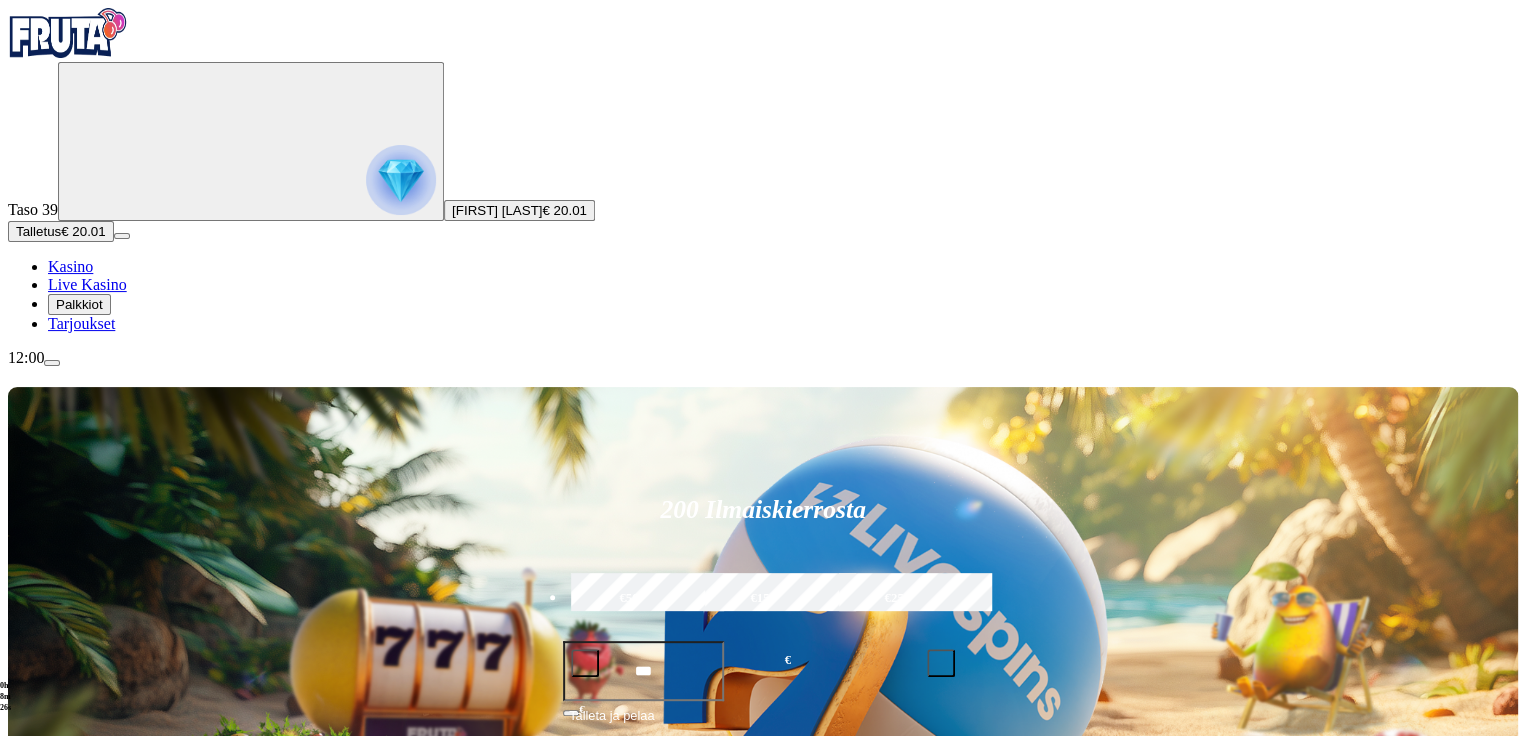 click at bounding box center [1061, 980] 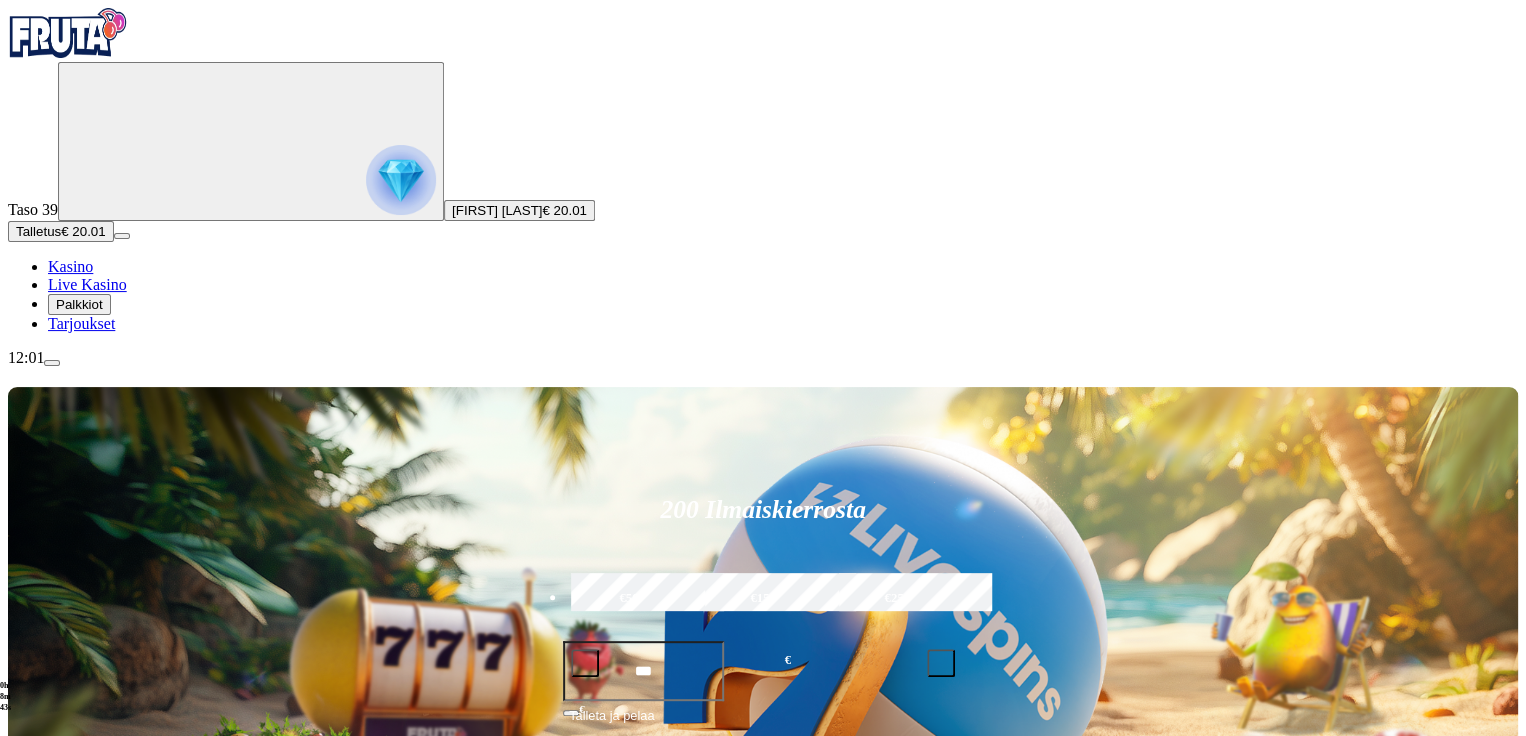 type on "***" 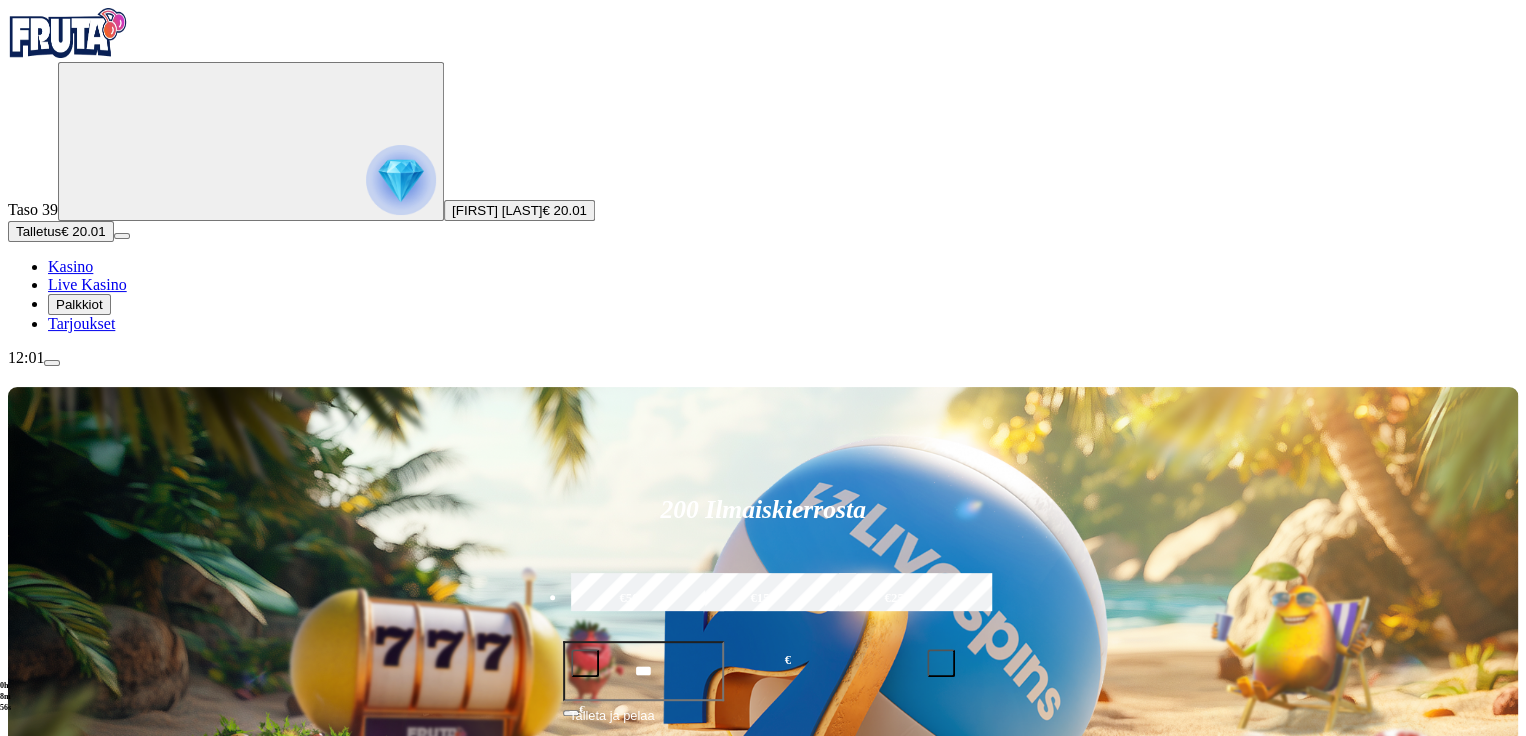 scroll, scrollTop: 355, scrollLeft: 0, axis: vertical 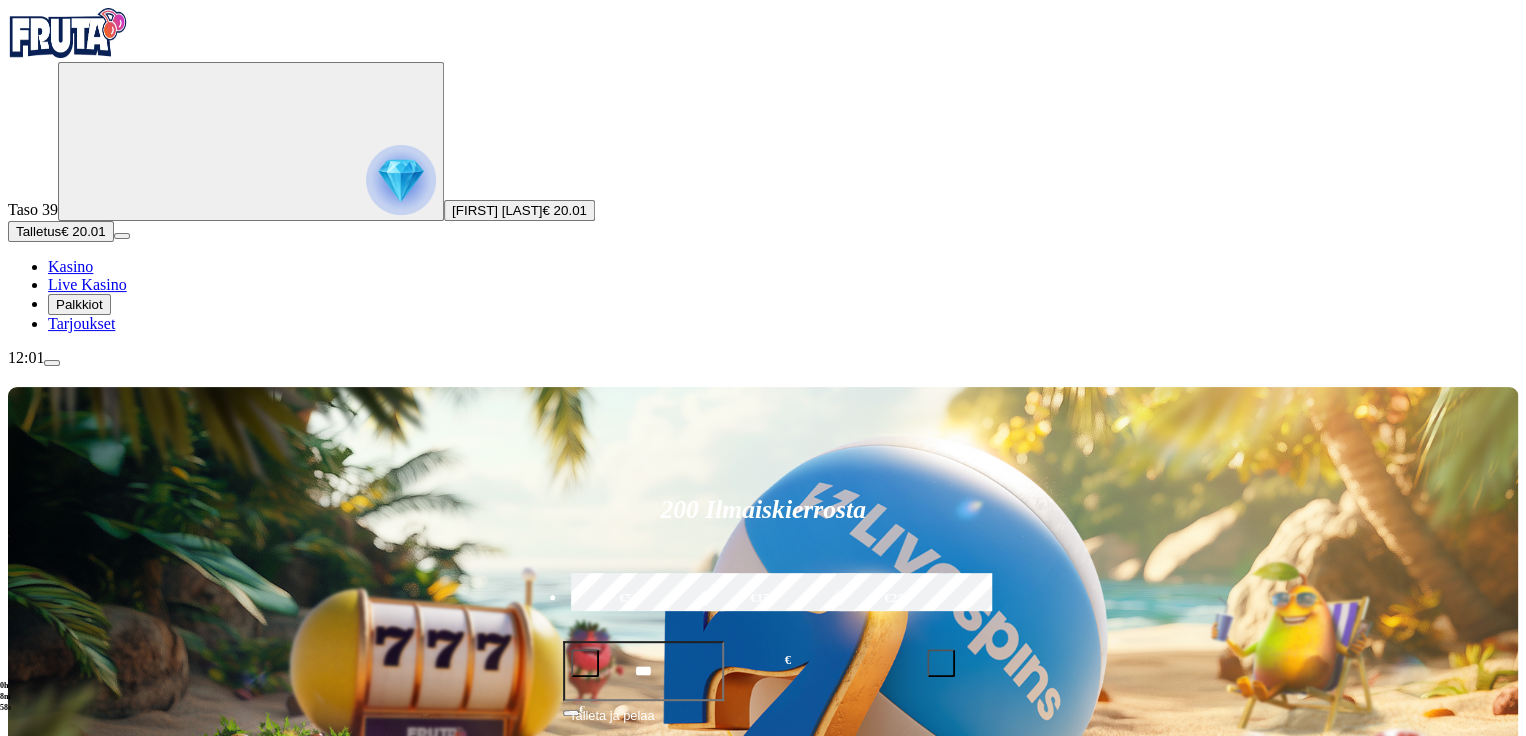 click on "Pelaa nyt" at bounding box center [1031, 1124] 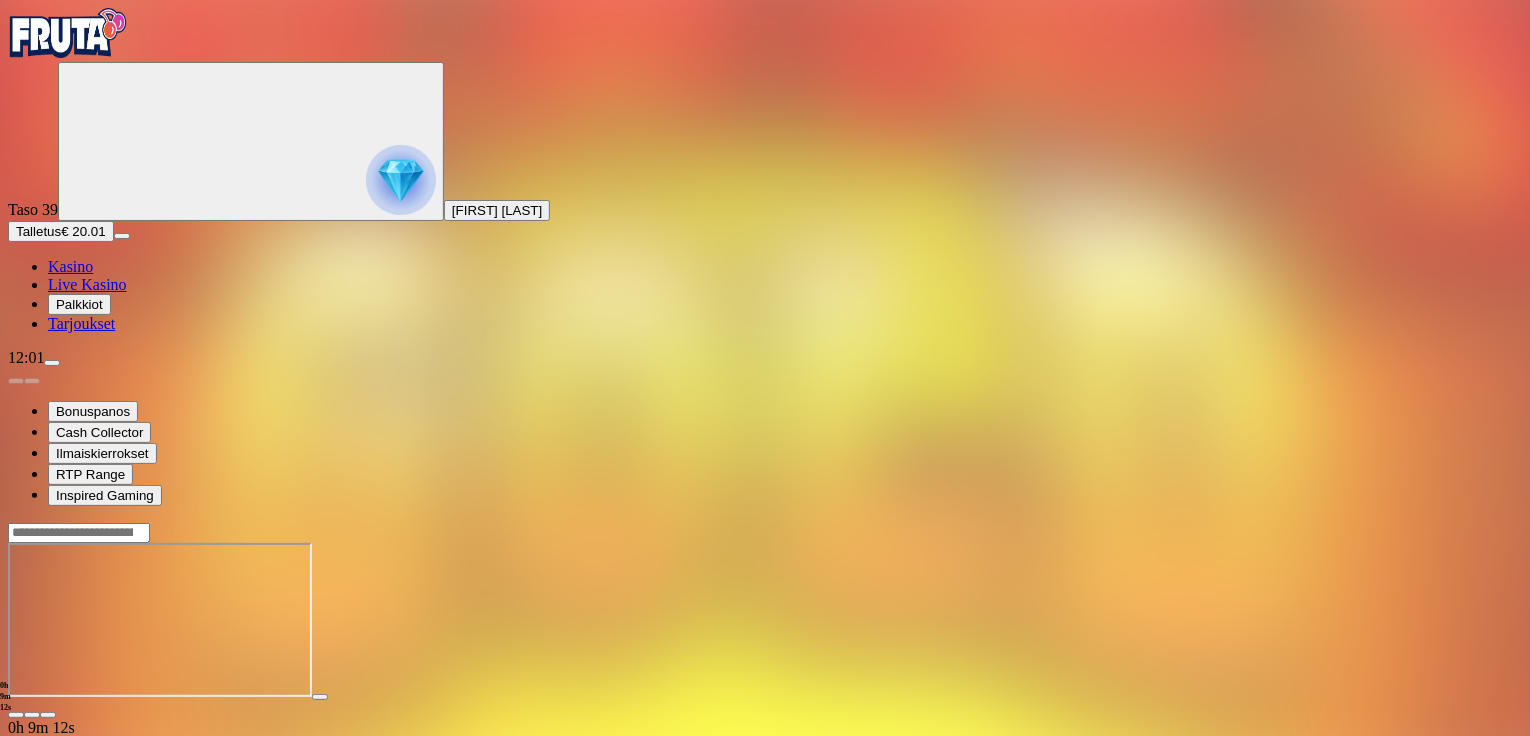 click at bounding box center [16, 715] 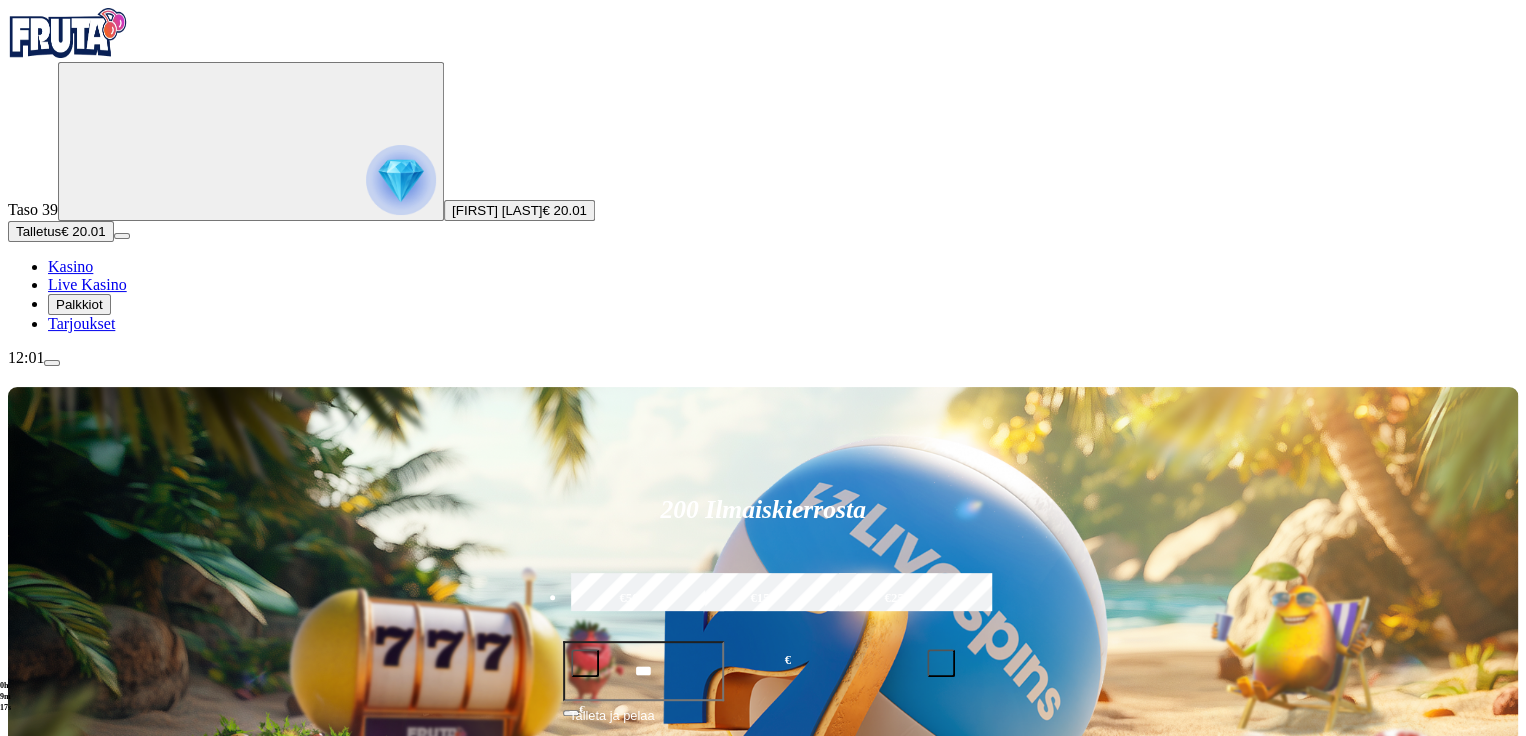 click at bounding box center [1061, 980] 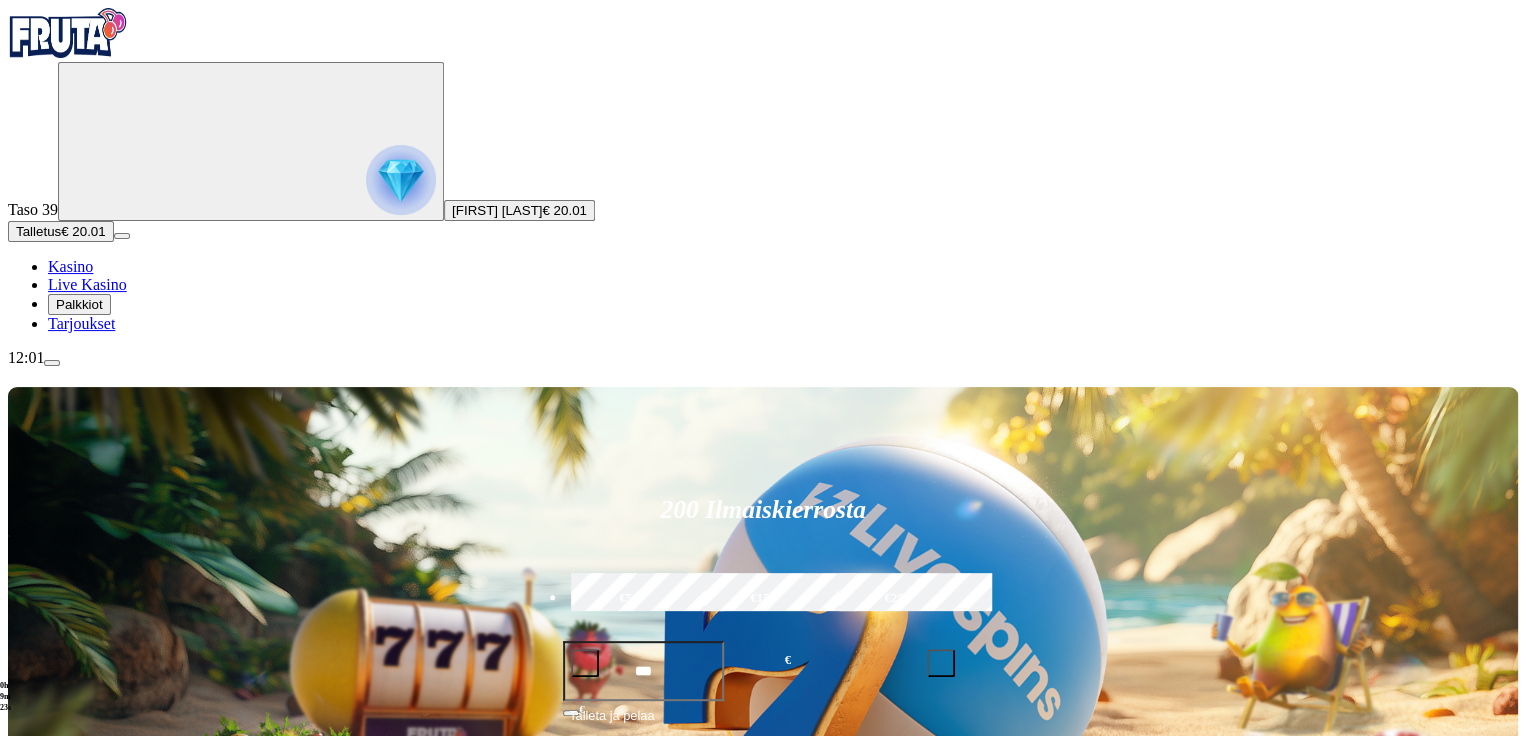 drag, startPoint x: 1451, startPoint y: 580, endPoint x: 1448, endPoint y: 650, distance: 70.064255 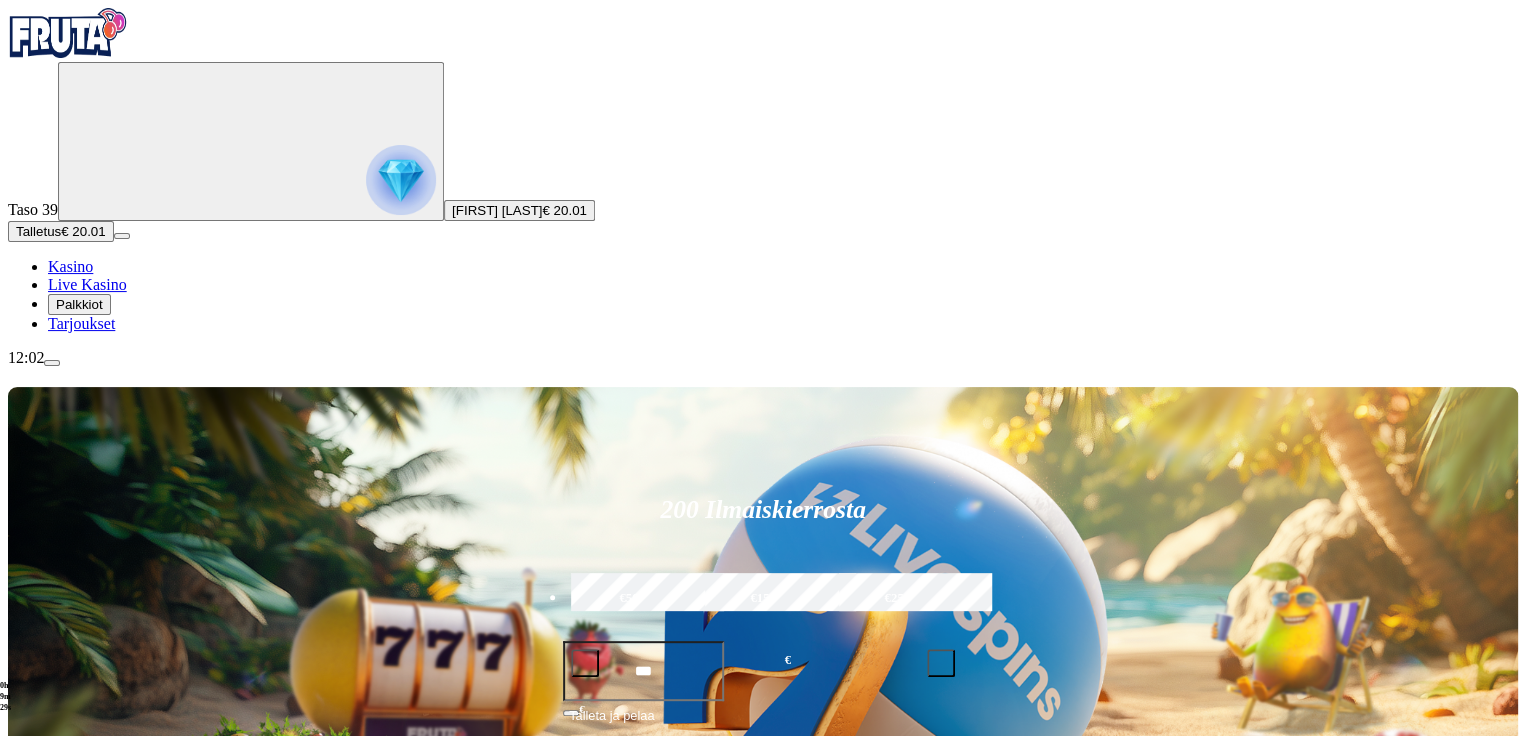 scroll, scrollTop: 369, scrollLeft: 0, axis: vertical 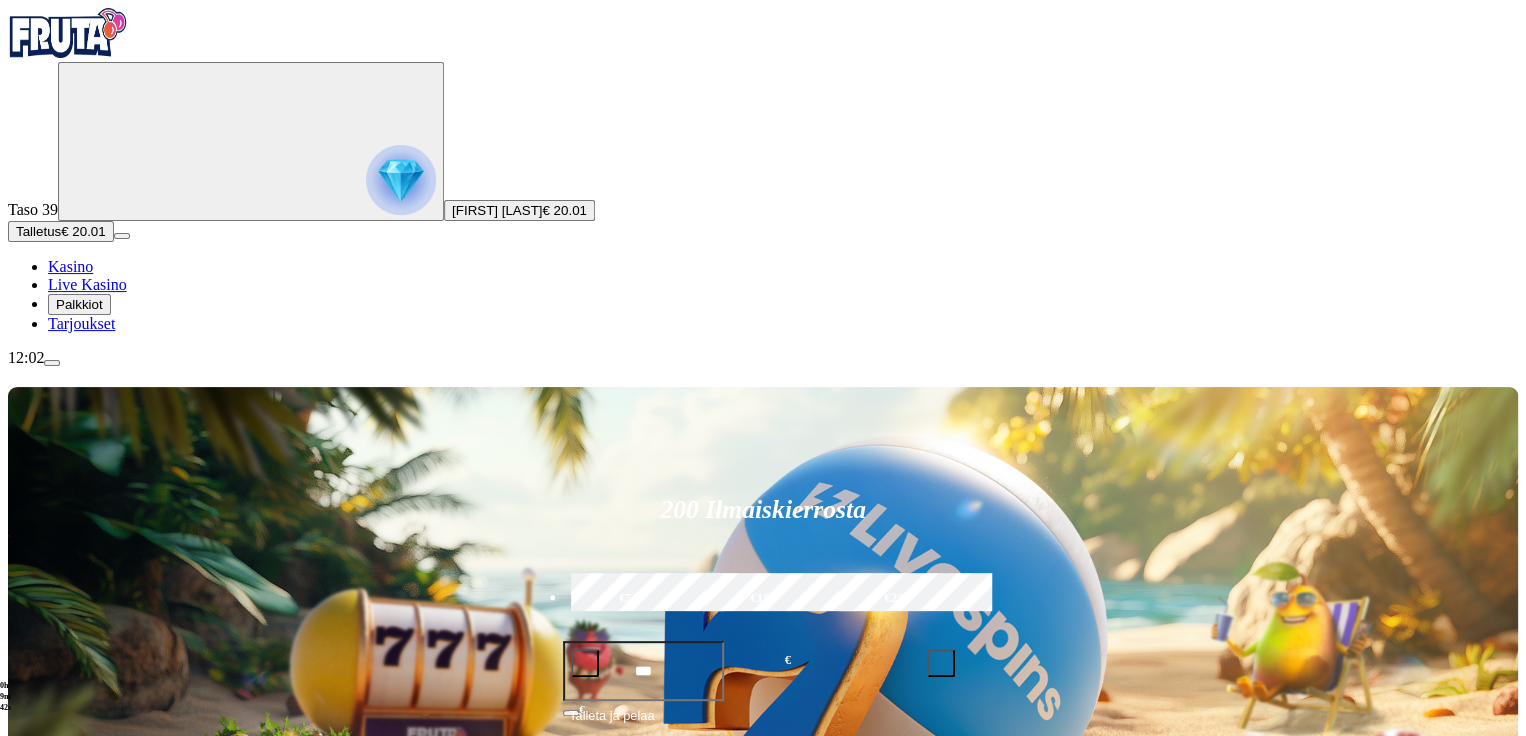 click at bounding box center [763, 368] 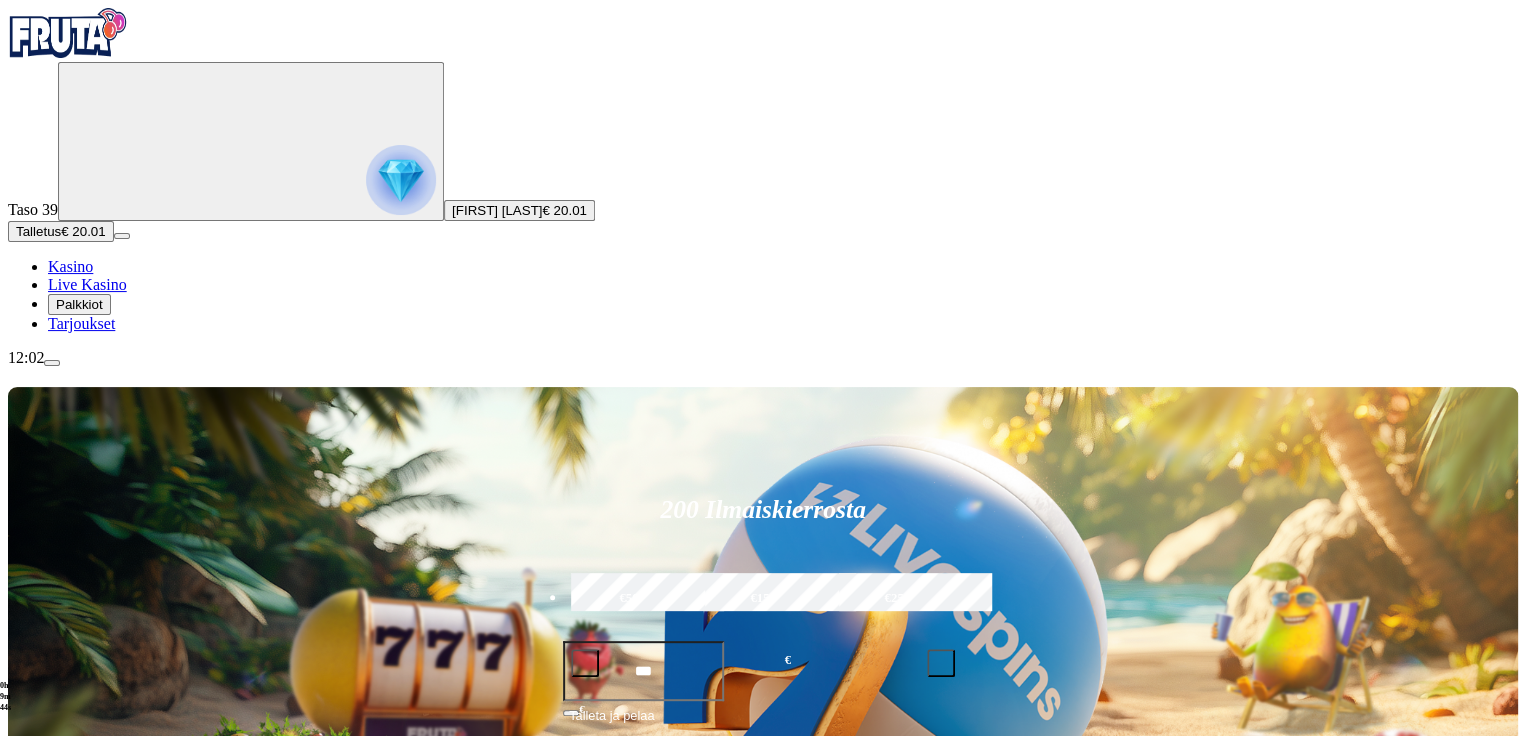 click on "**" at bounding box center (1061, 980) 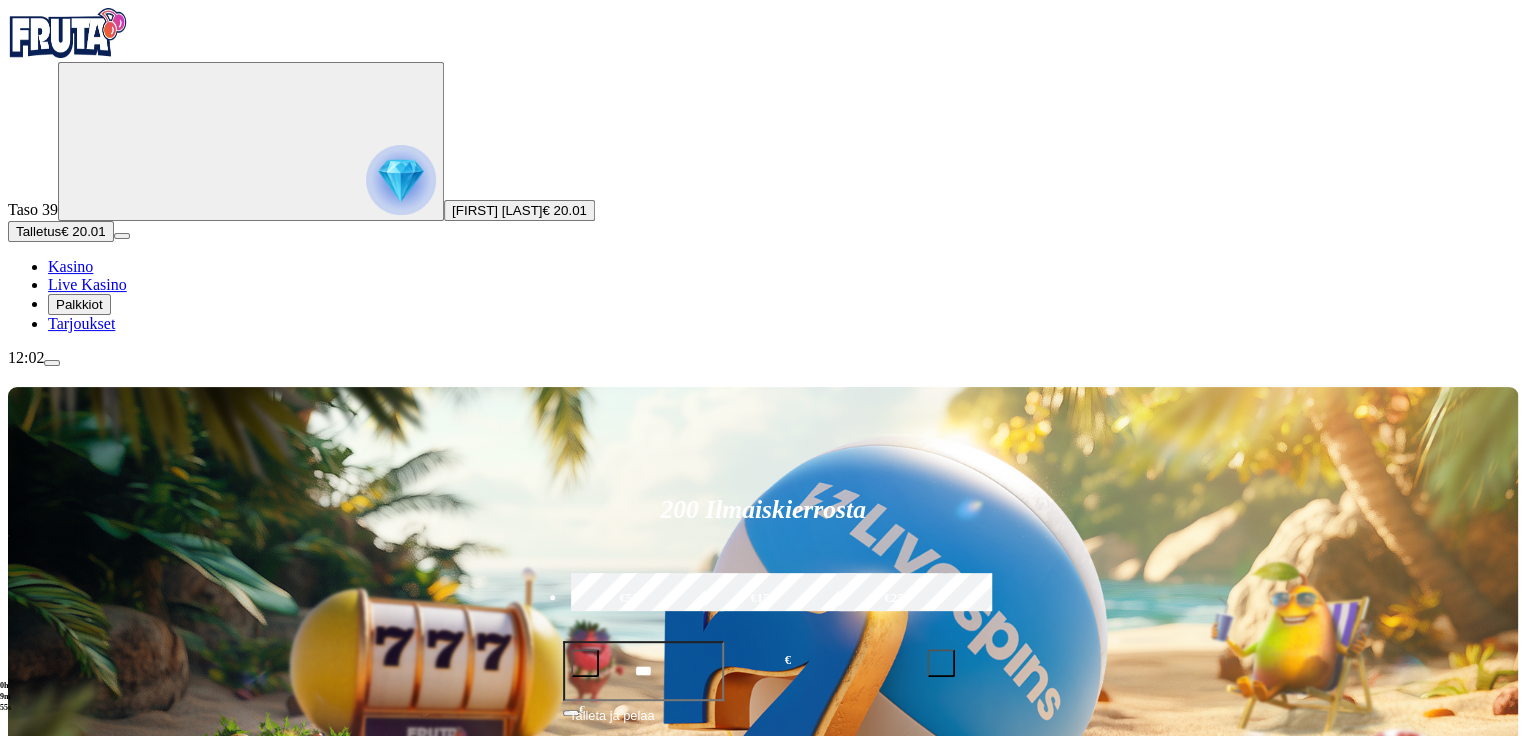 drag, startPoint x: 1448, startPoint y: 569, endPoint x: 1451, endPoint y: 686, distance: 117.03845 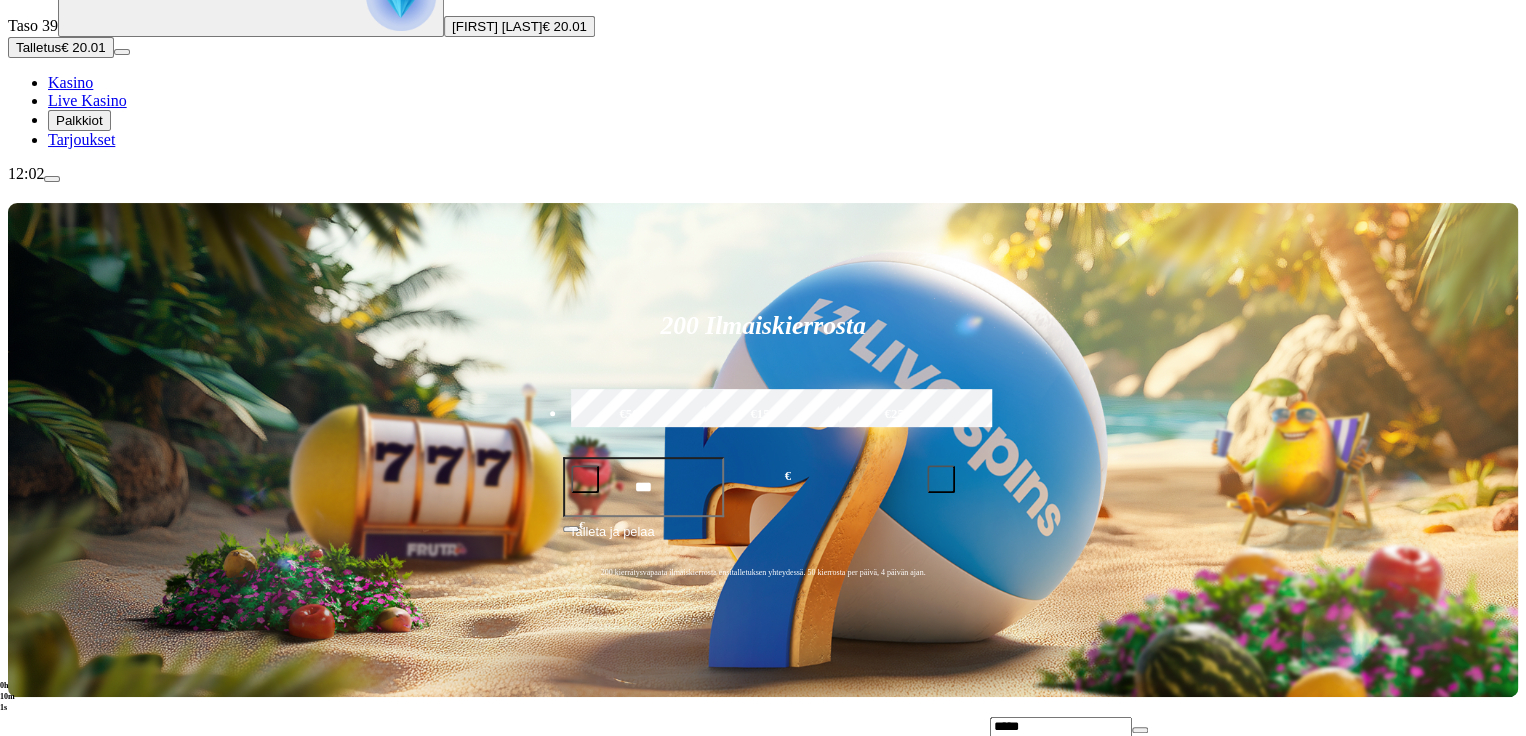 scroll, scrollTop: 644, scrollLeft: 0, axis: vertical 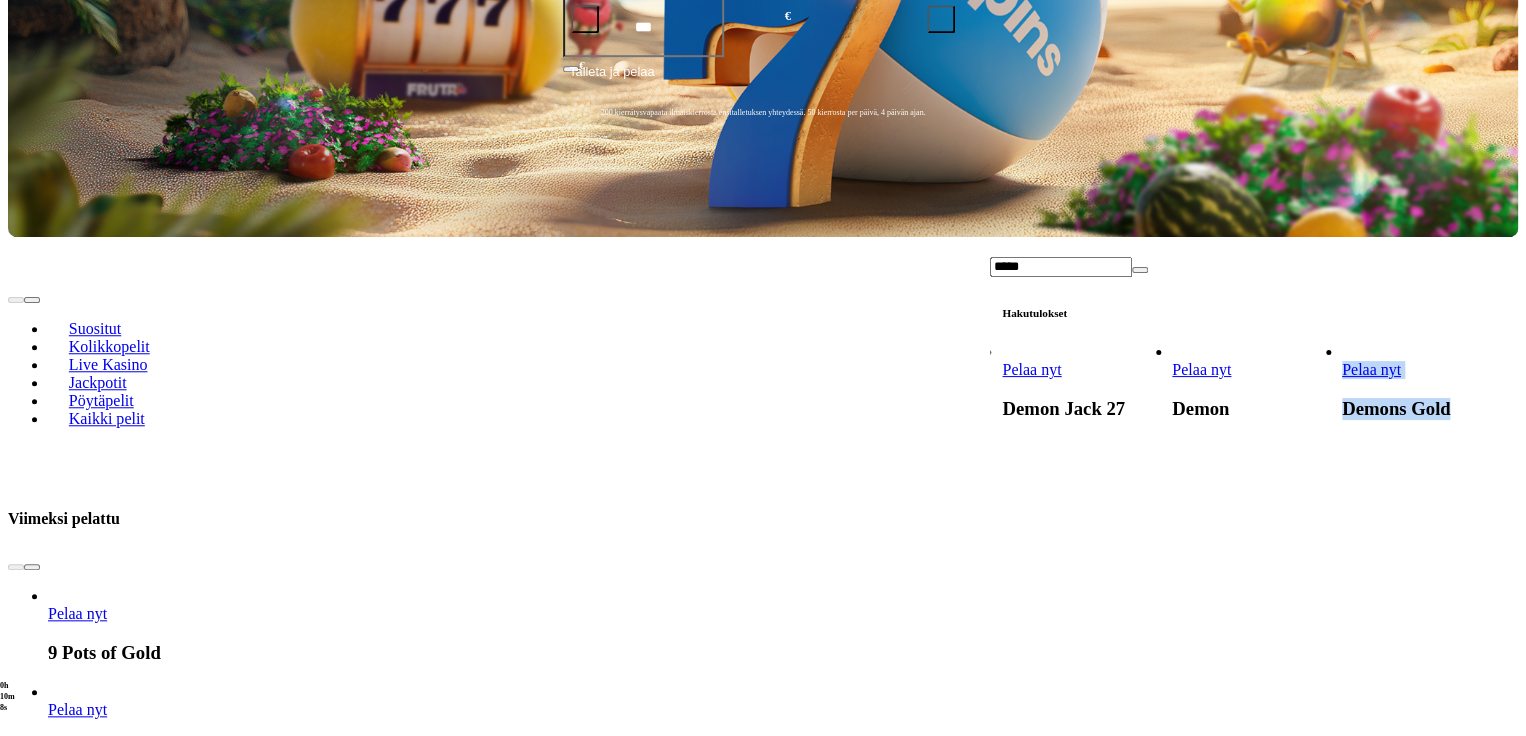 click at bounding box center [763, 368] 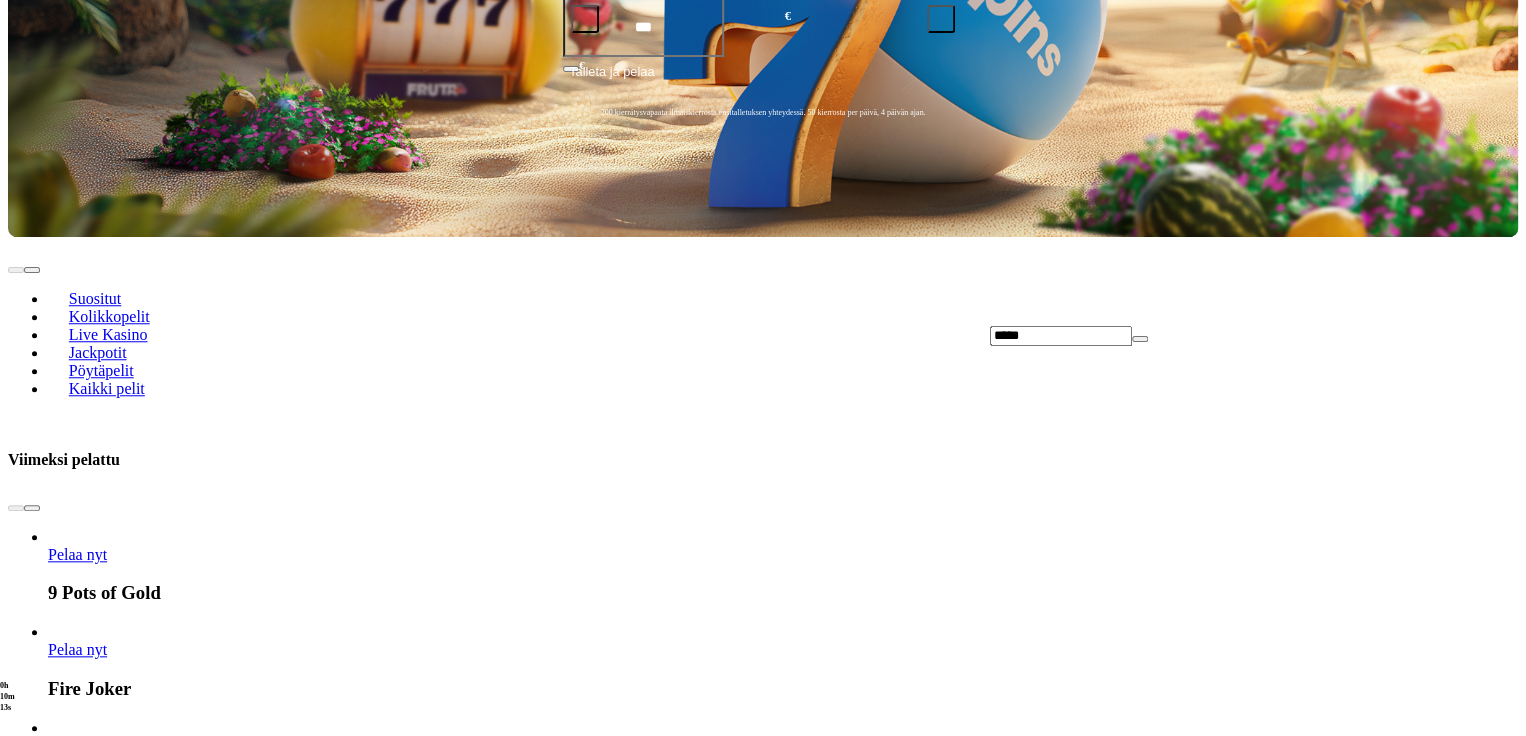 scroll, scrollTop: 0, scrollLeft: 0, axis: both 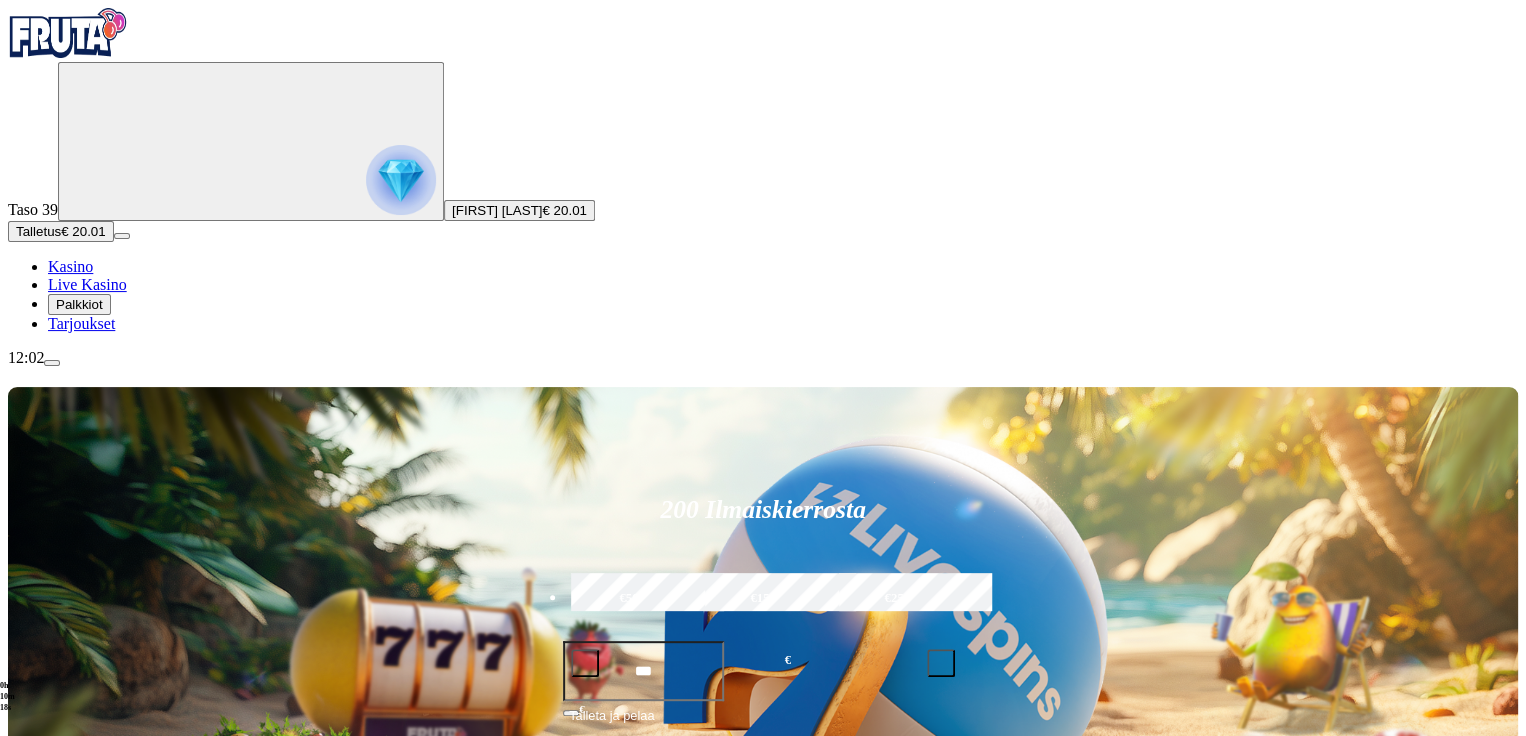 click on "*****" at bounding box center [1061, 980] 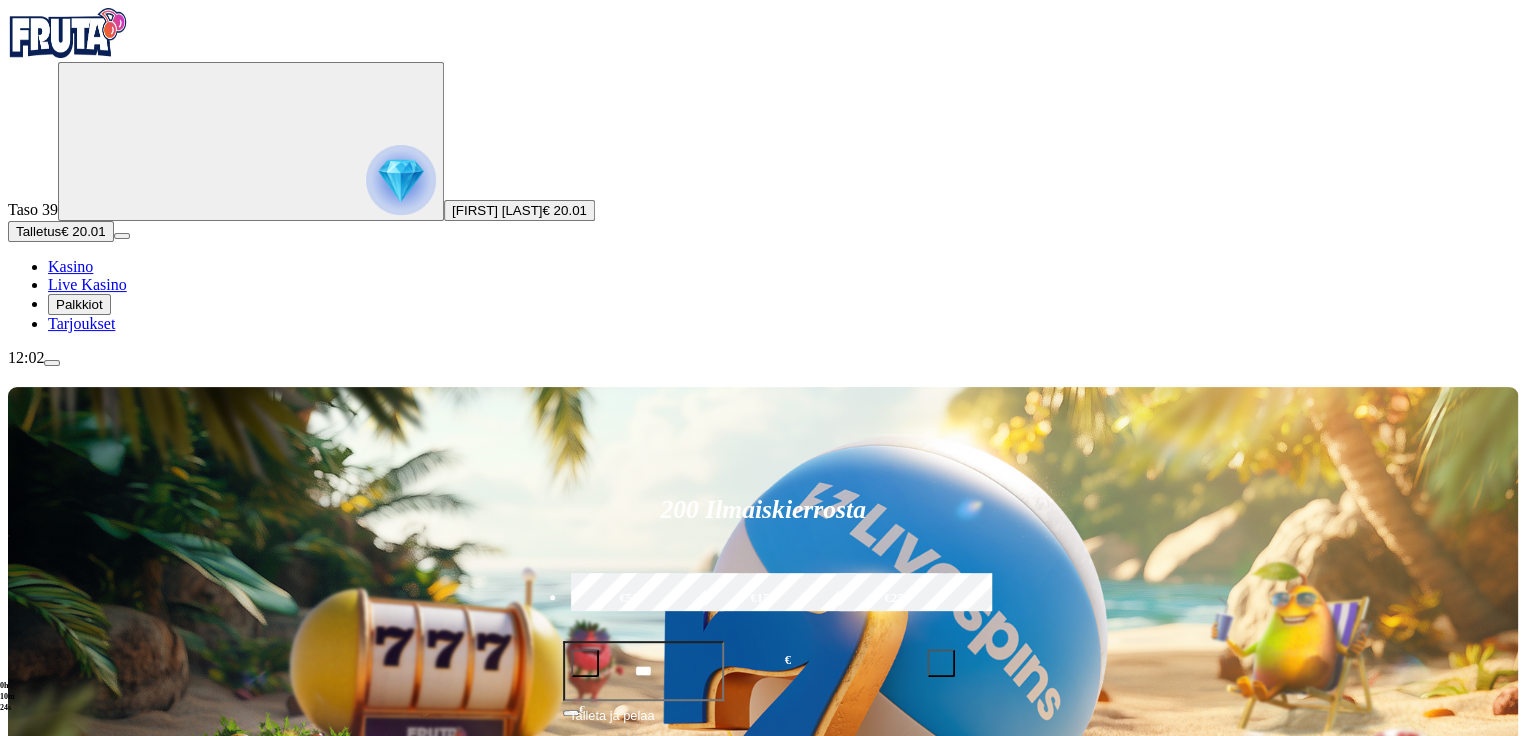 click at bounding box center (763, 368) 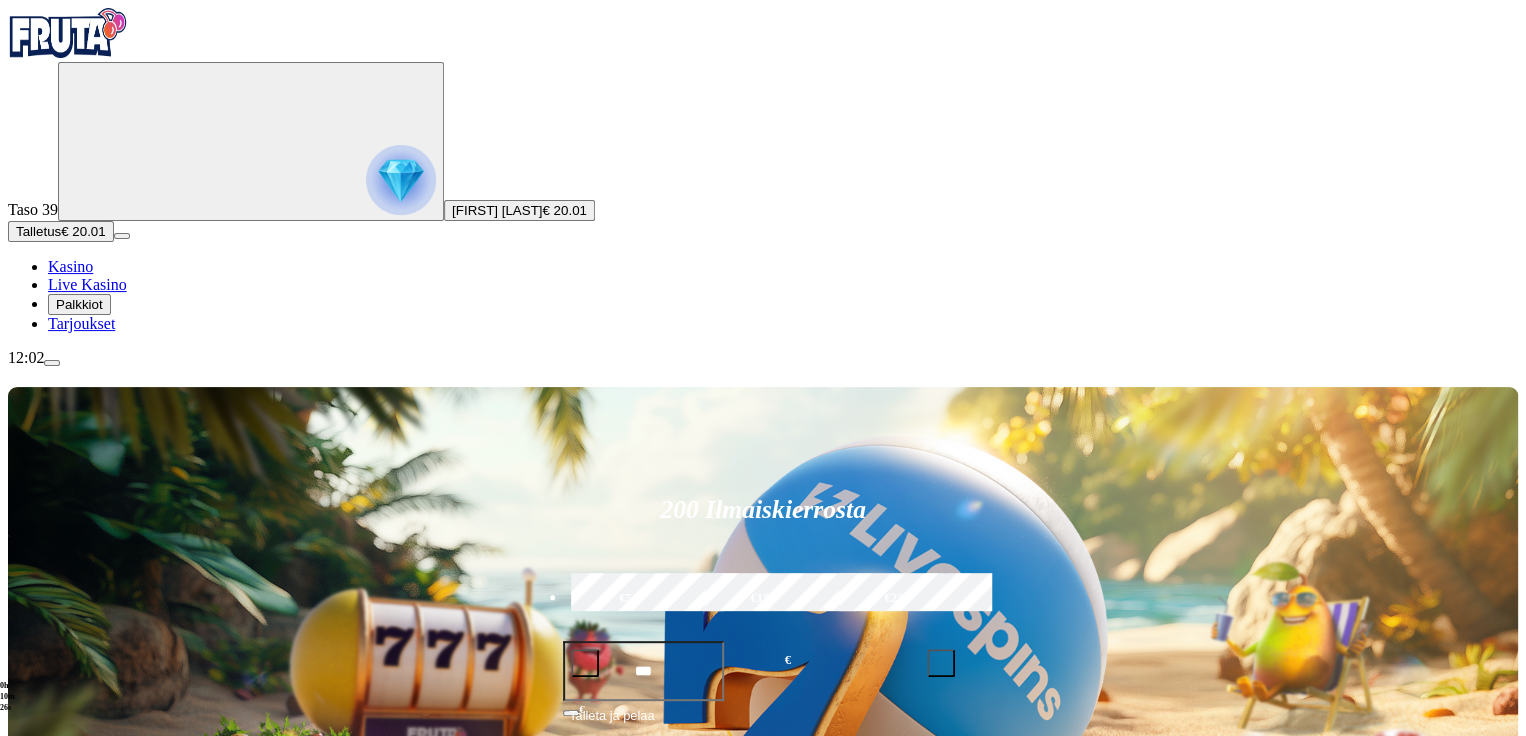 click on "****" at bounding box center [1061, 980] 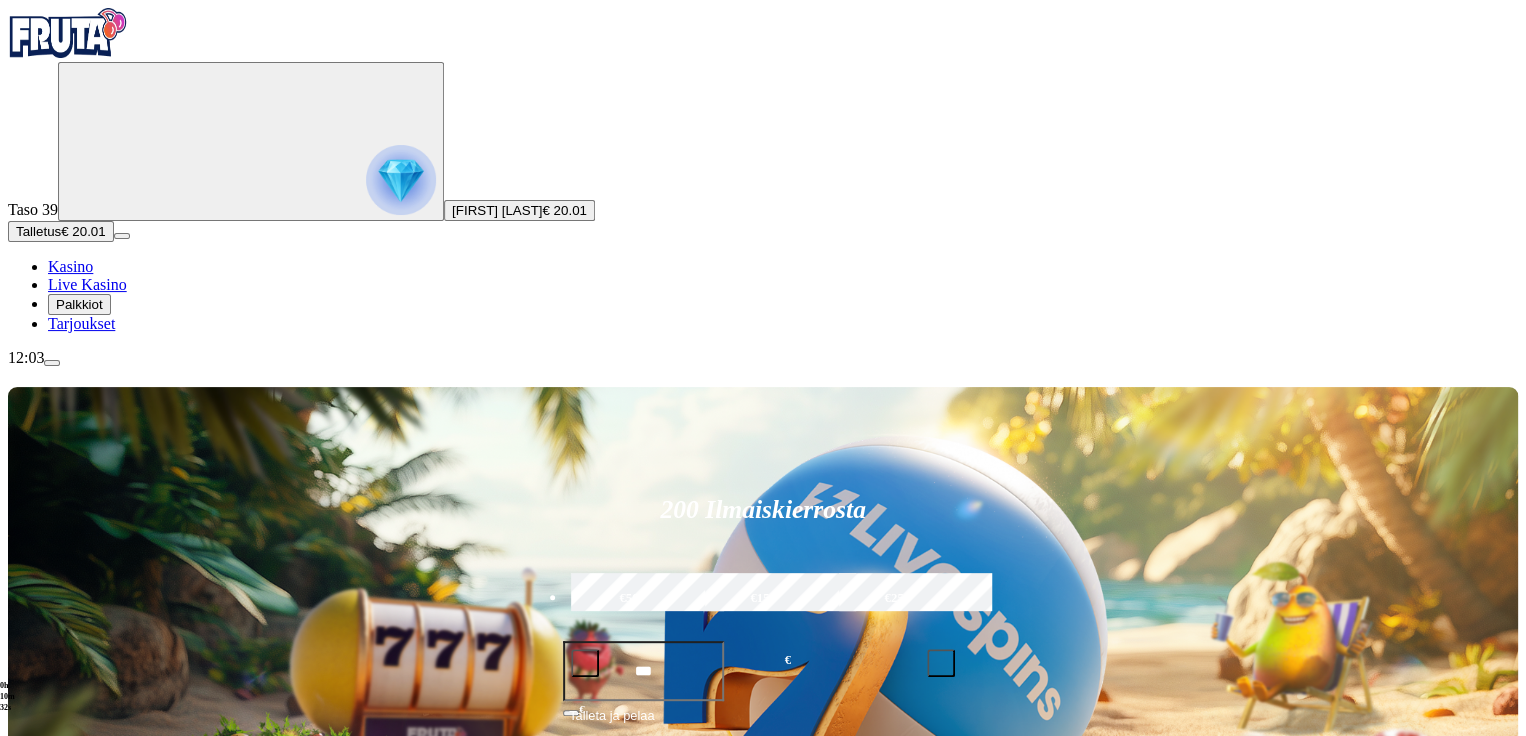 type on "***" 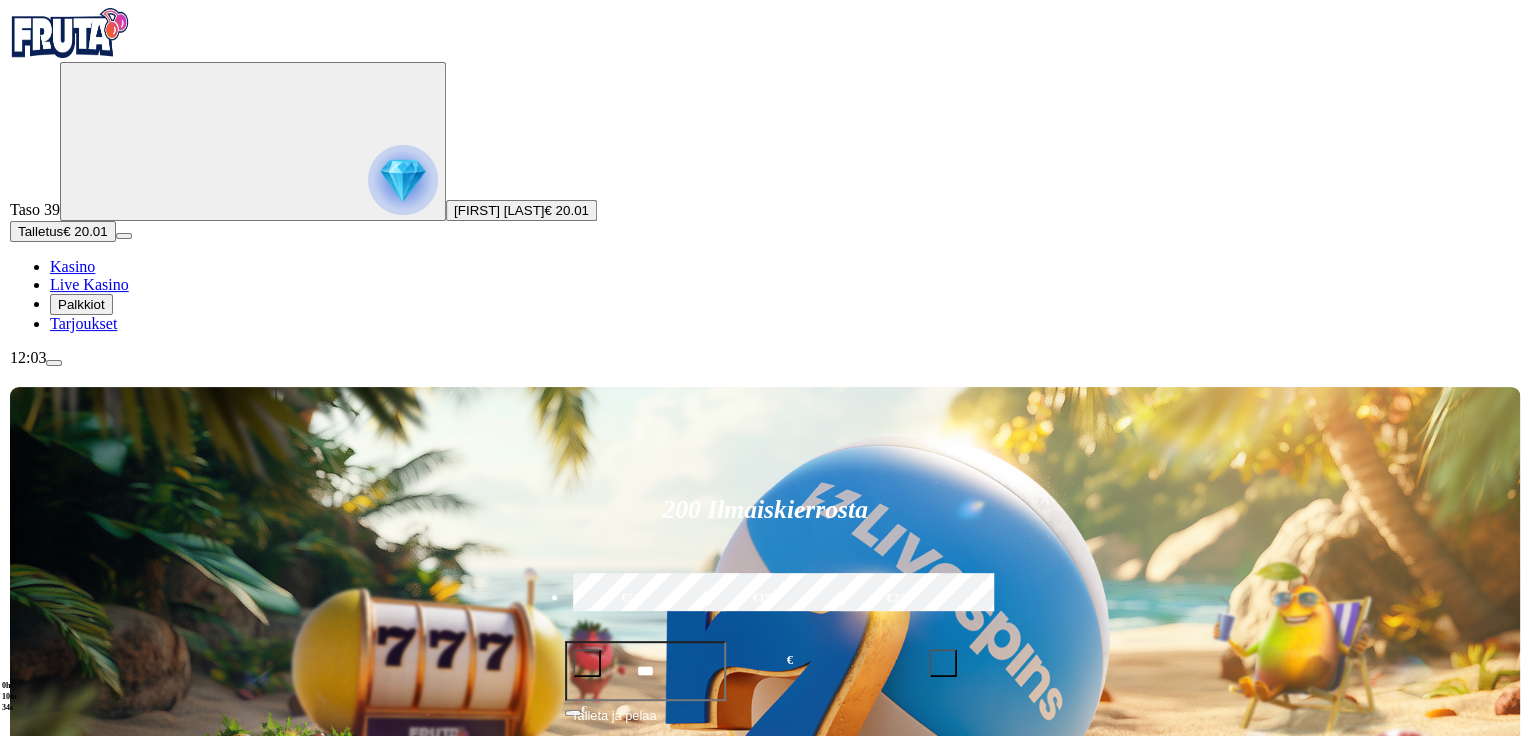 scroll, scrollTop: 160, scrollLeft: 0, axis: vertical 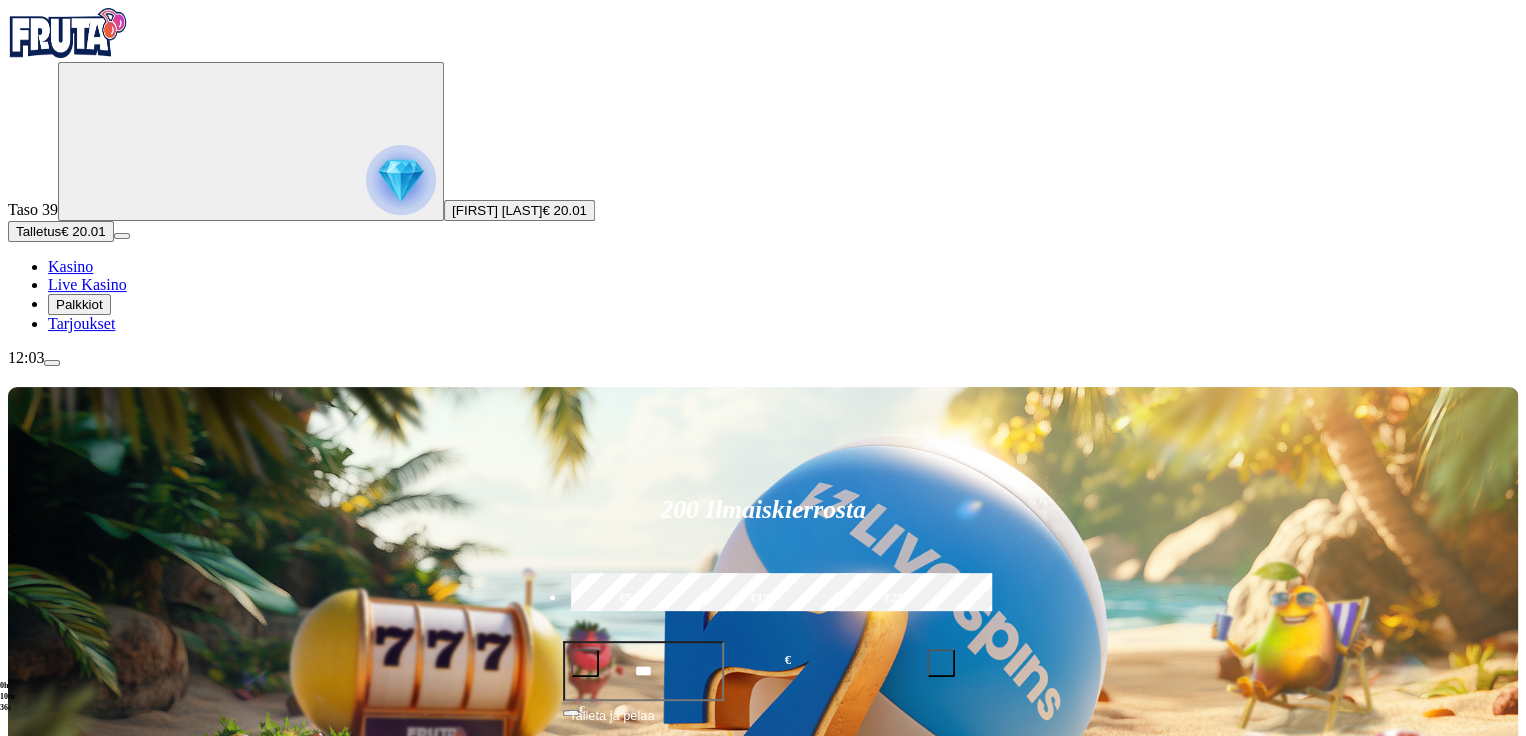 click on "Pelaa nyt" at bounding box center [1031, 994] 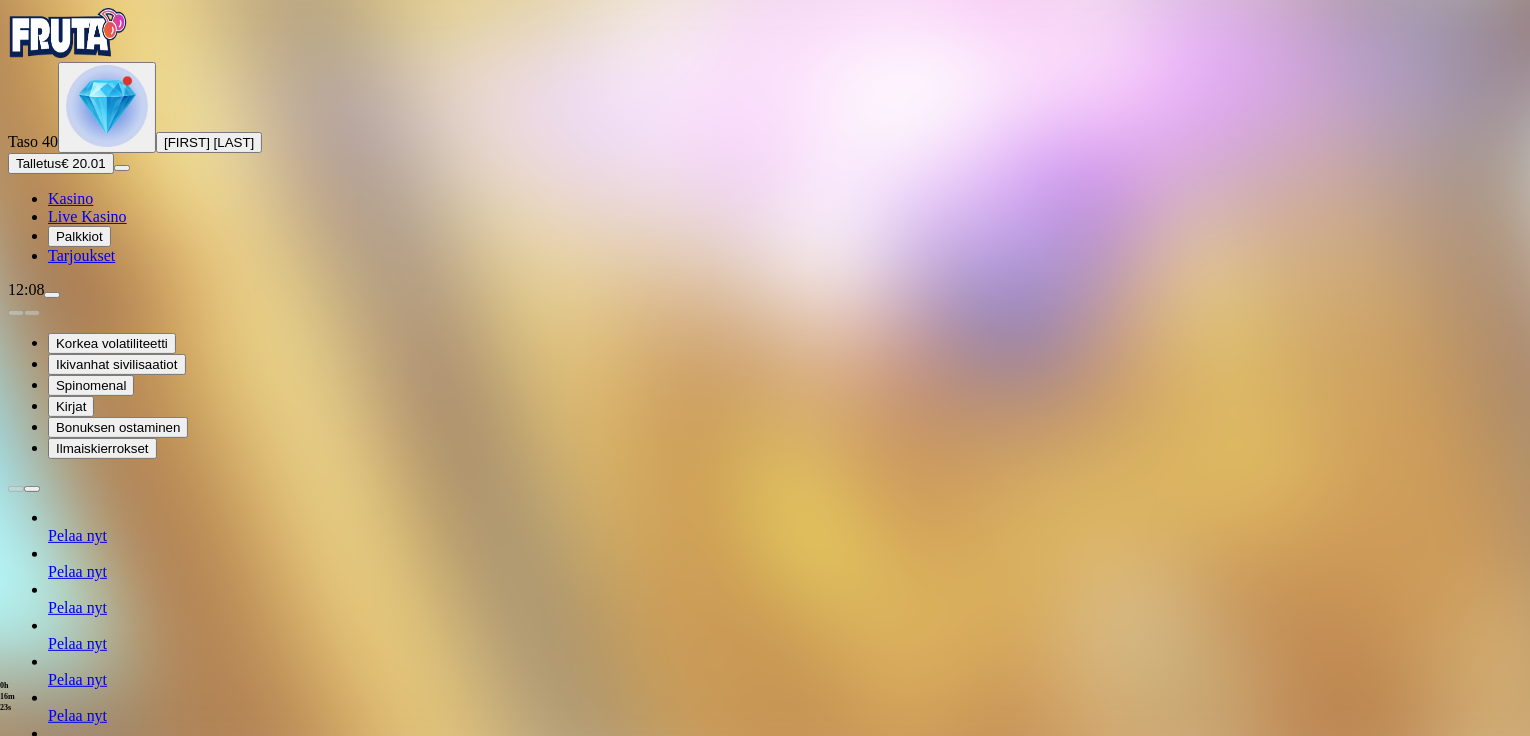 click at bounding box center (48, 725) 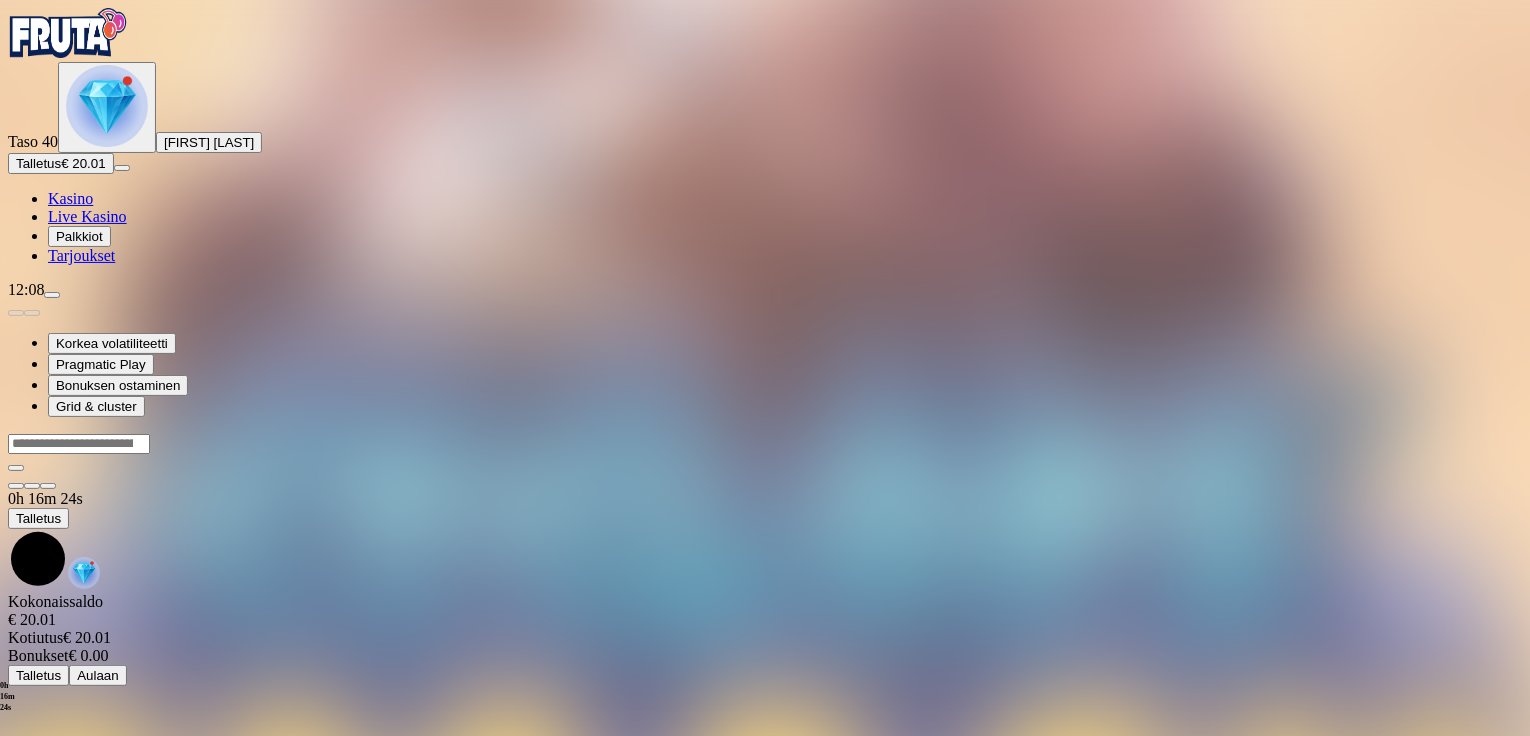 drag, startPoint x: 914, startPoint y: 453, endPoint x: 923, endPoint y: 438, distance: 17.492855 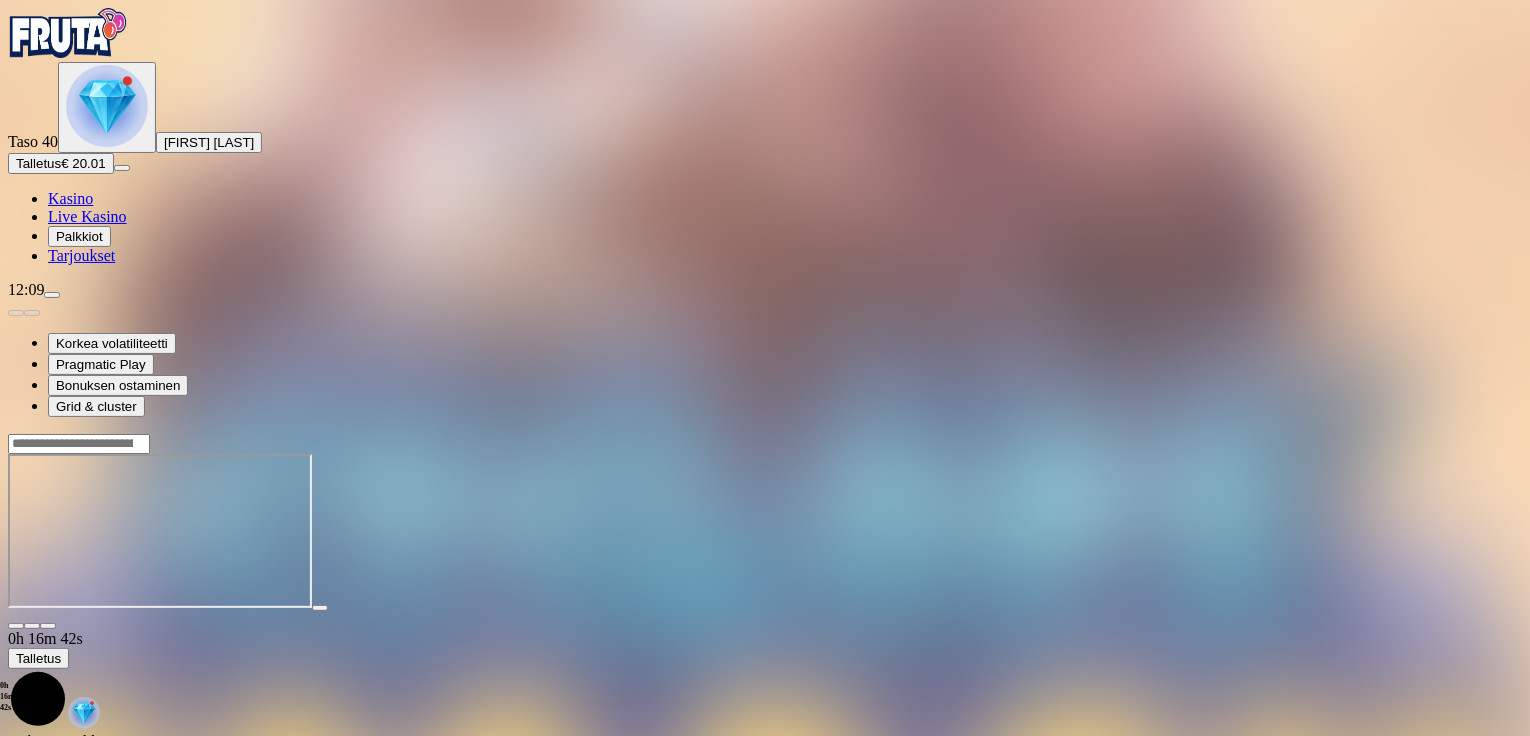 click at bounding box center (16, 626) 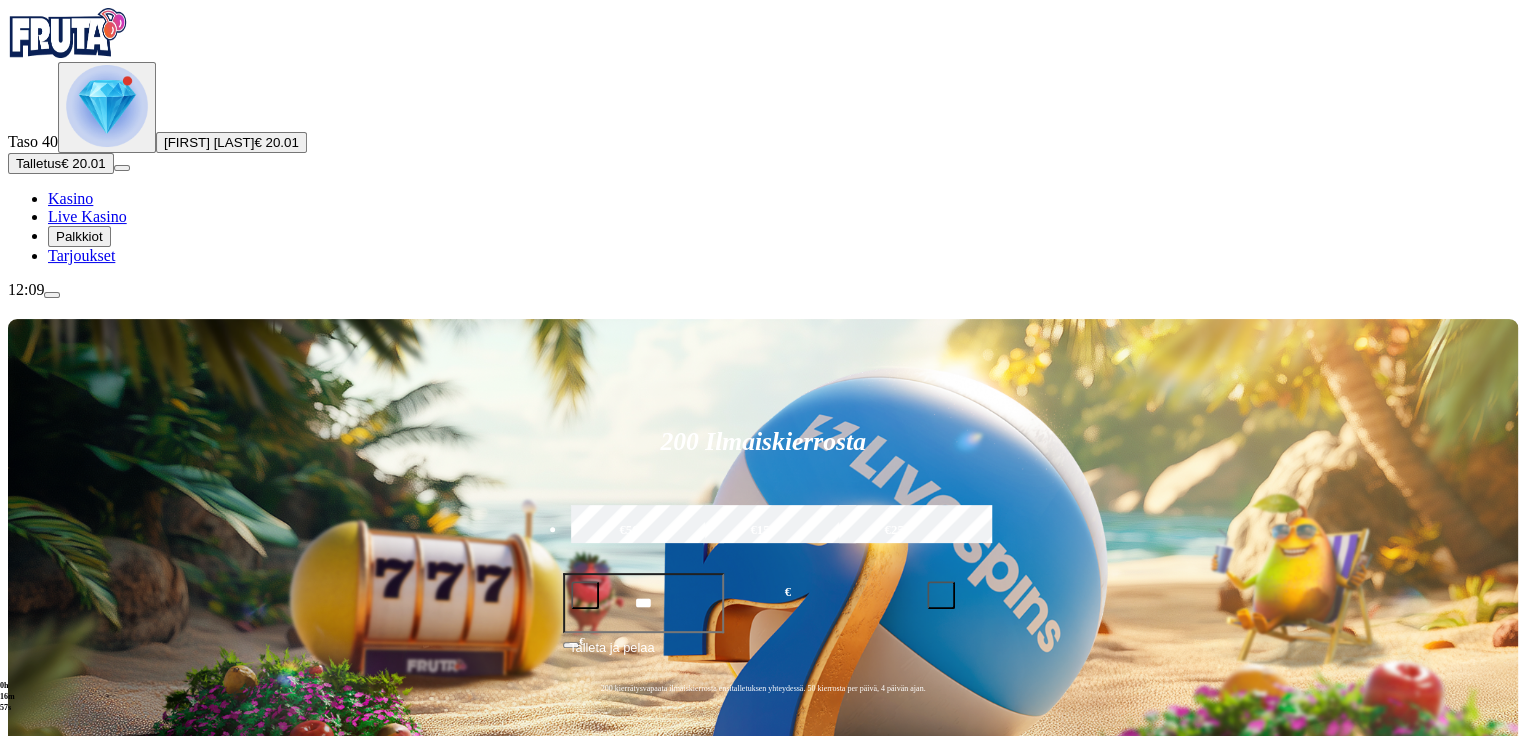 click on "Pelaa nyt" at bounding box center [77, 1130] 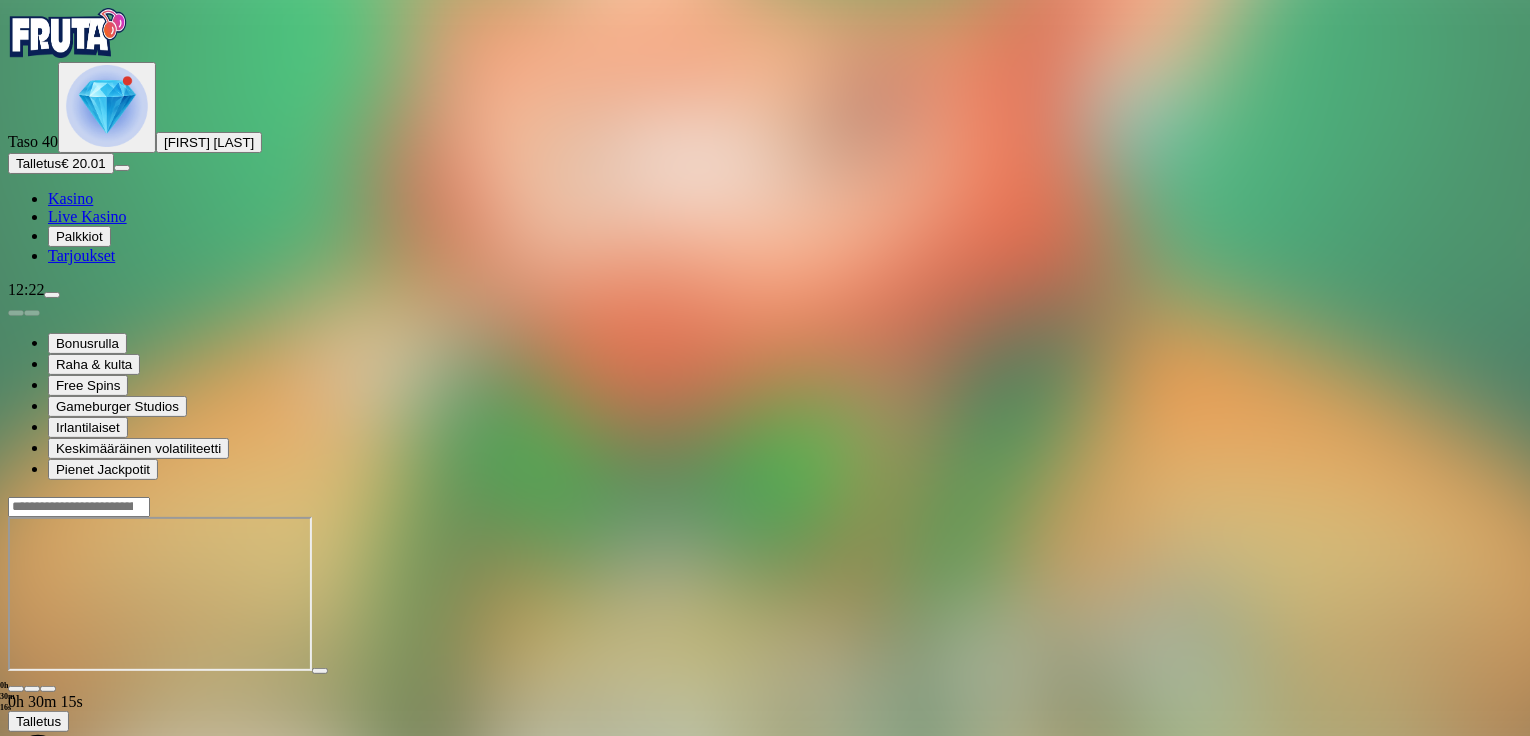 click at bounding box center [16, 689] 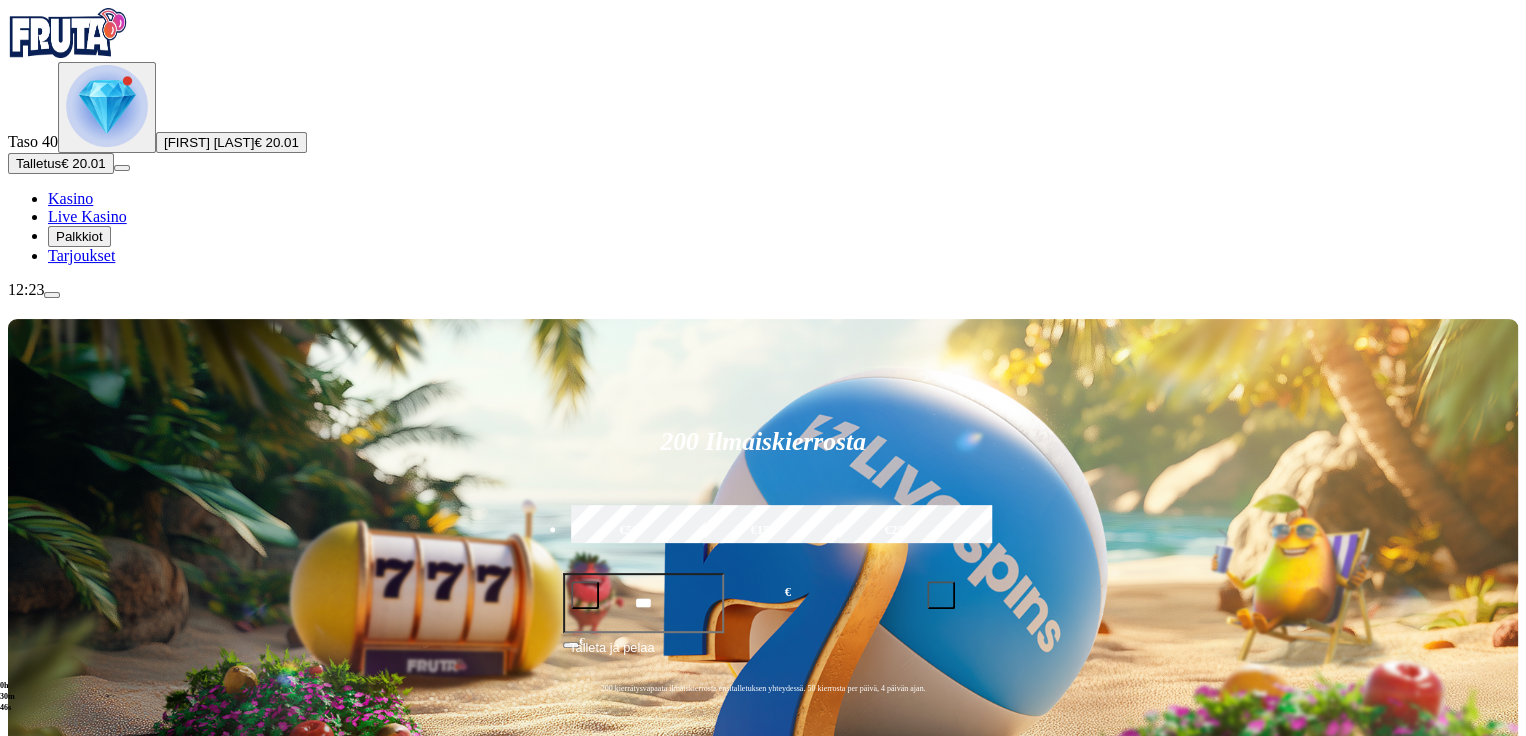 click on "***" at bounding box center (643, 603) 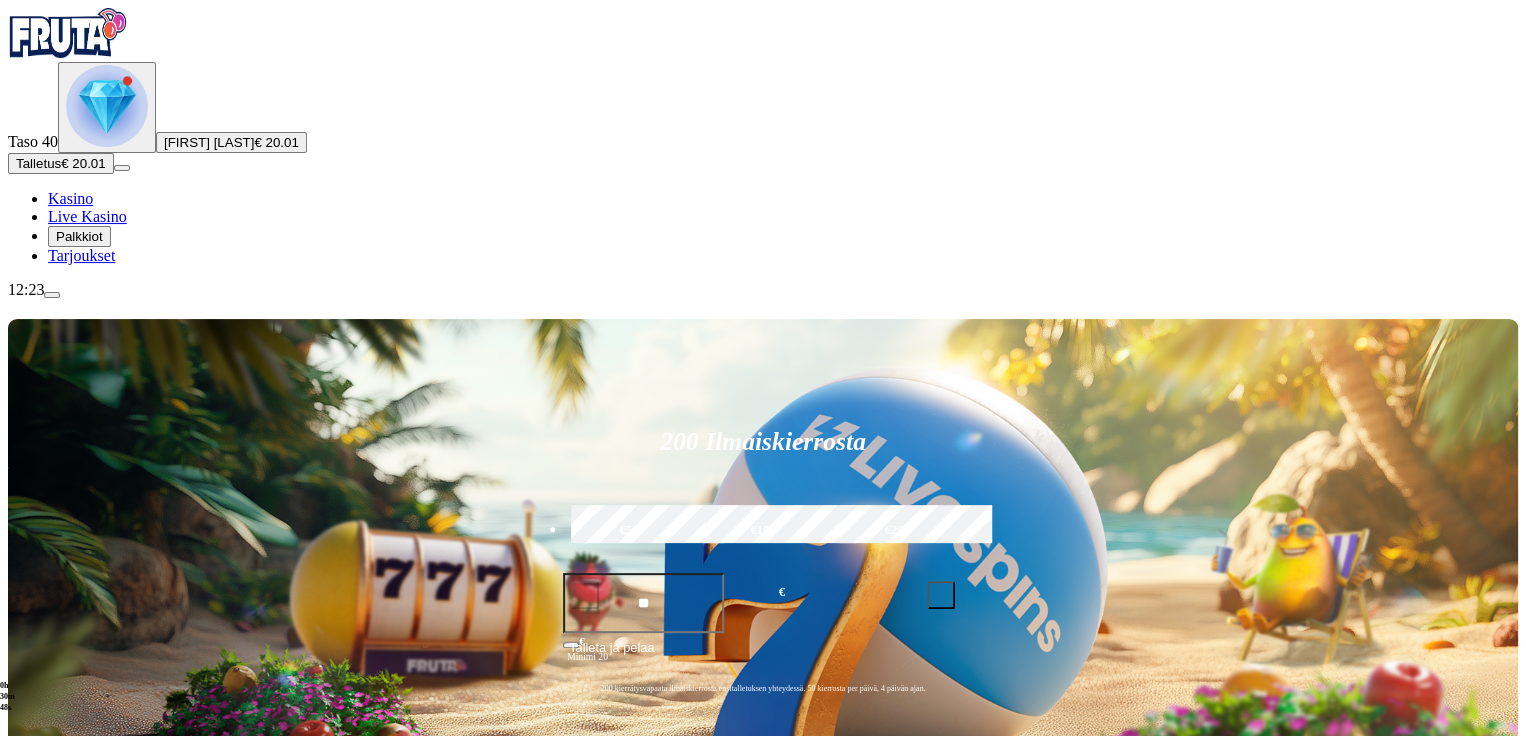 type on "*" 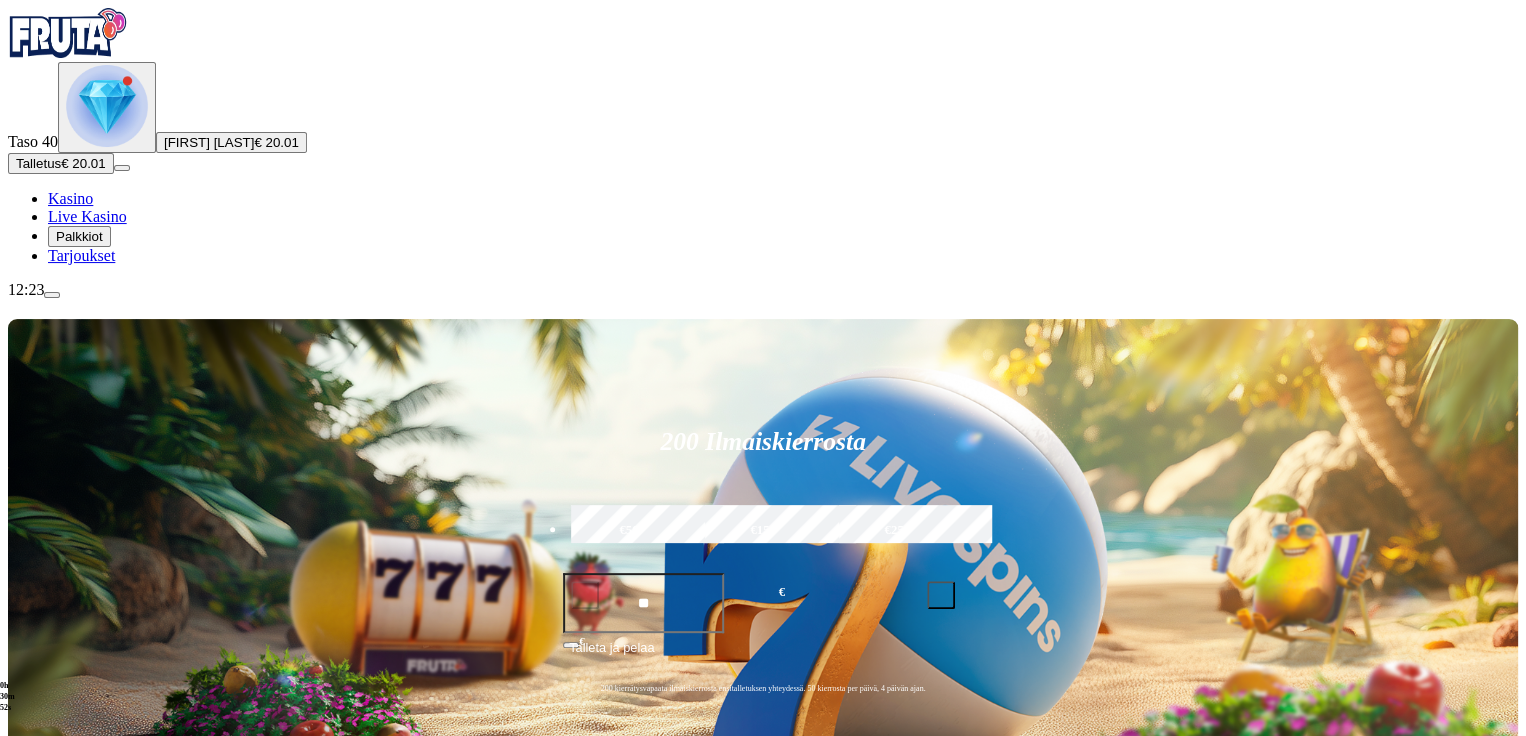 type on "**" 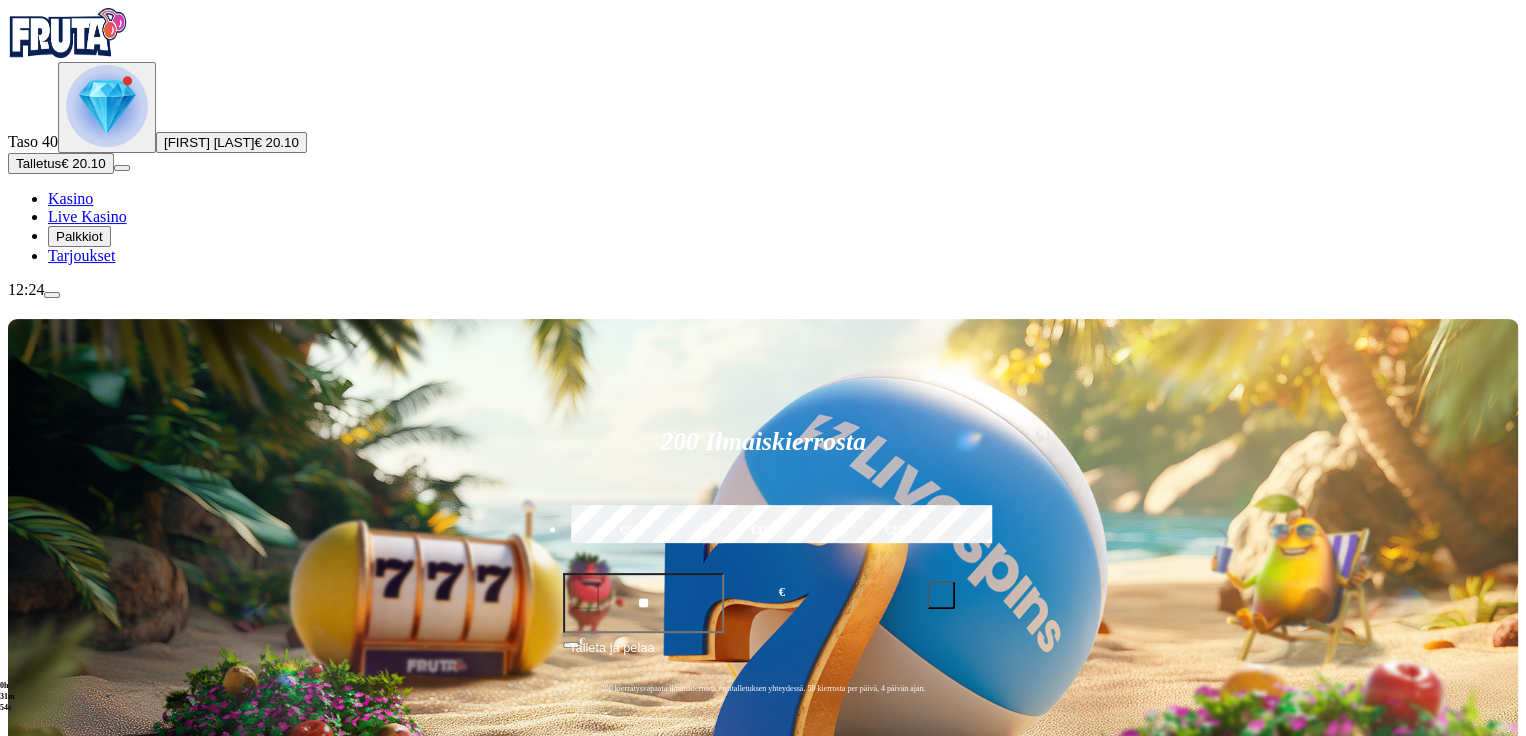 click at bounding box center [1061, 912] 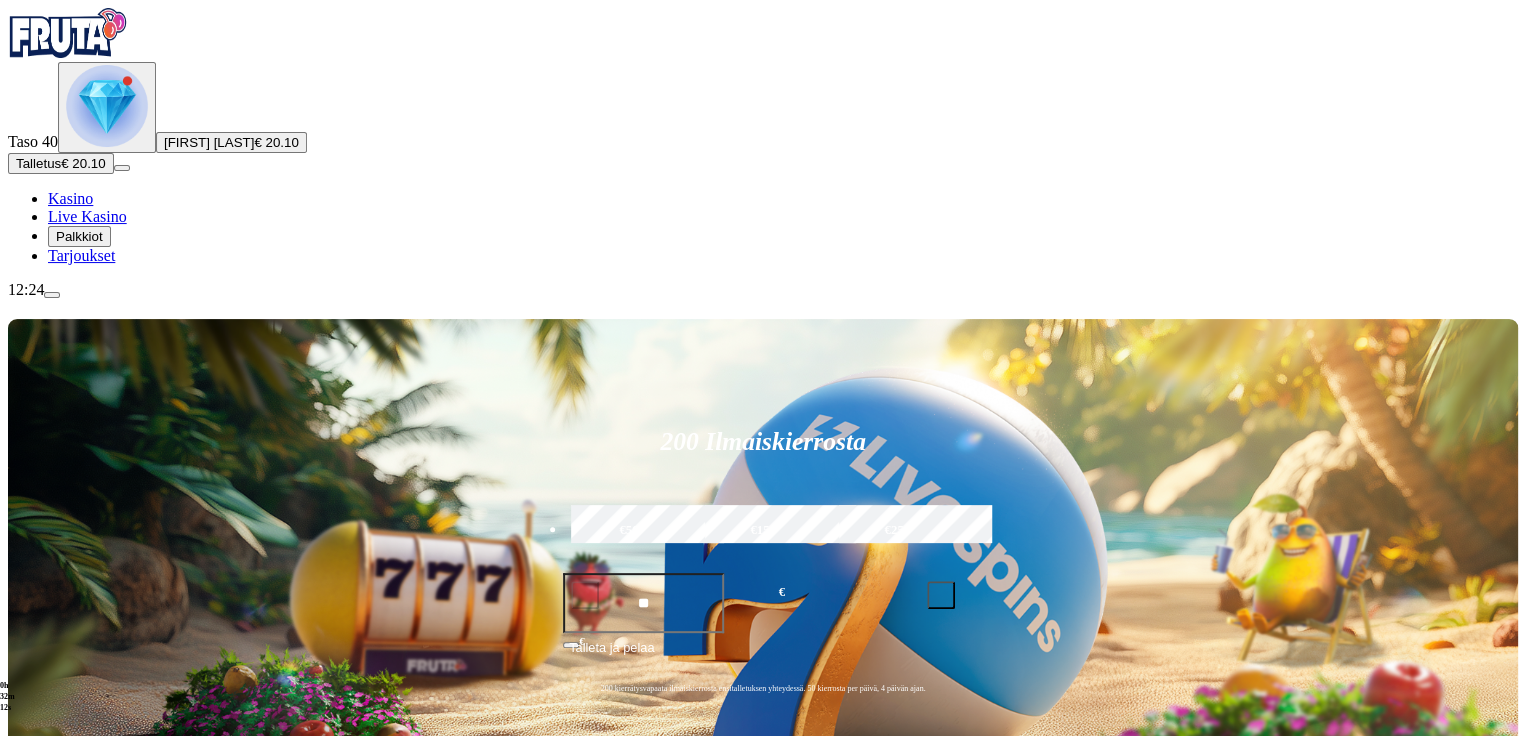 type on "****" 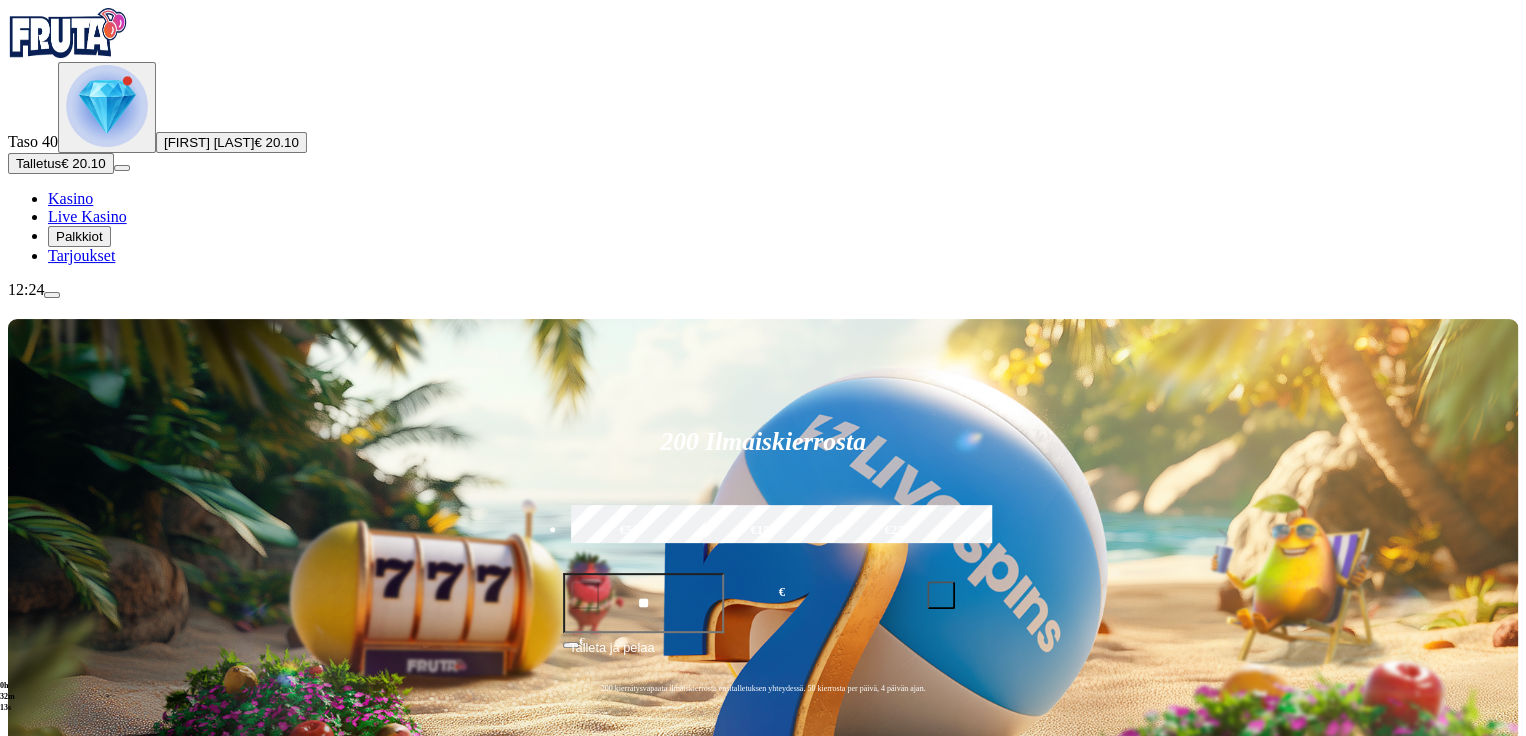 click on "Pelaa nyt" at bounding box center [1031, 945] 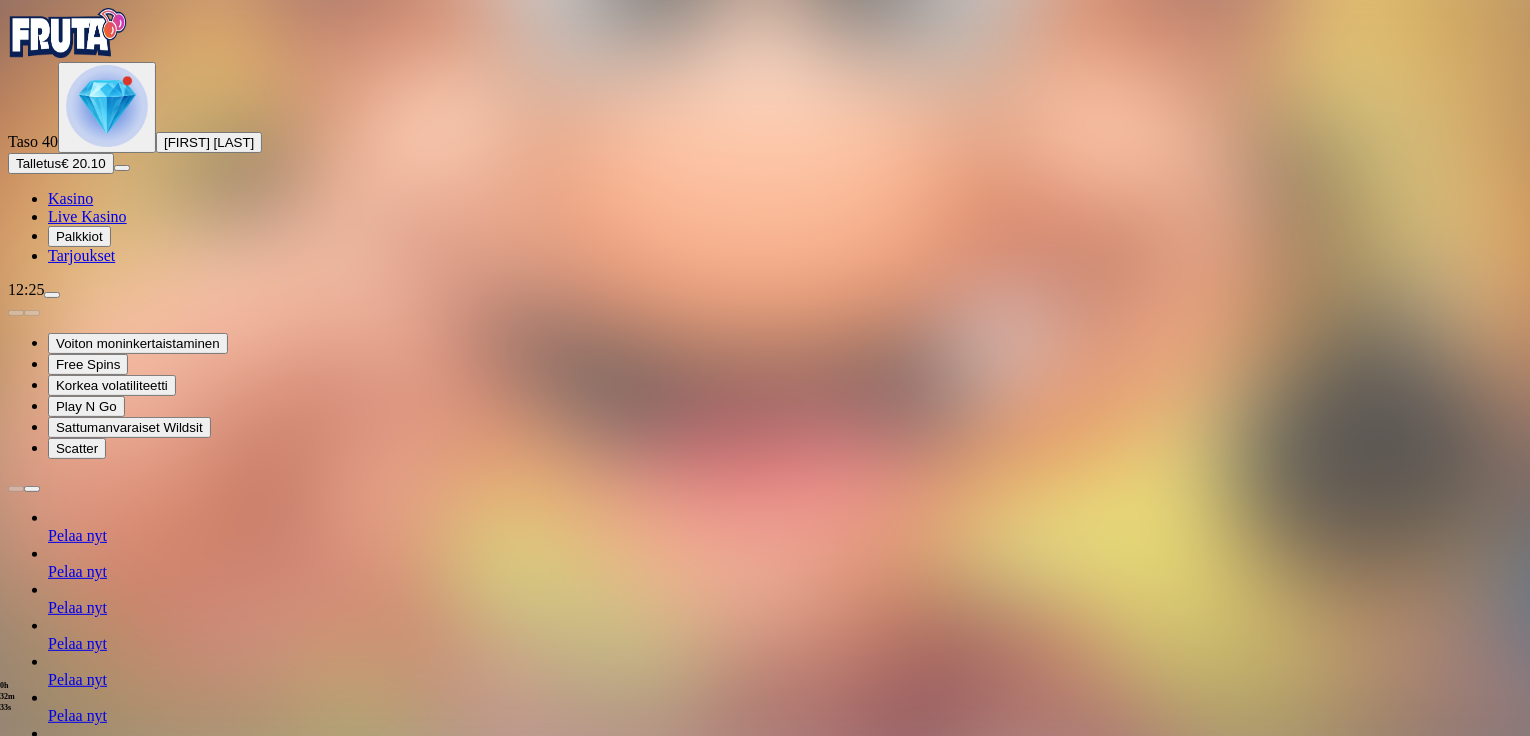 click at bounding box center [32, 489] 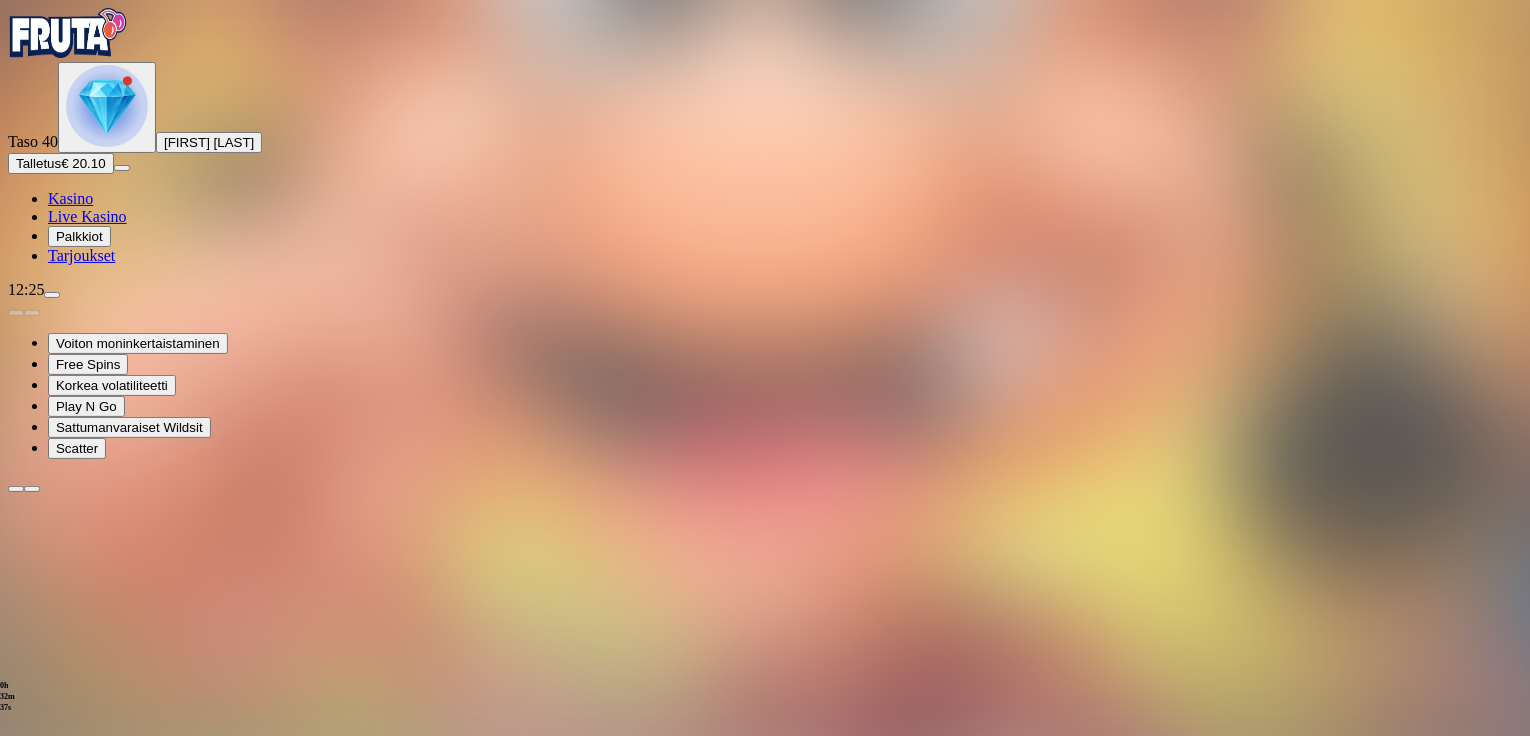 click at bounding box center [32, 489] 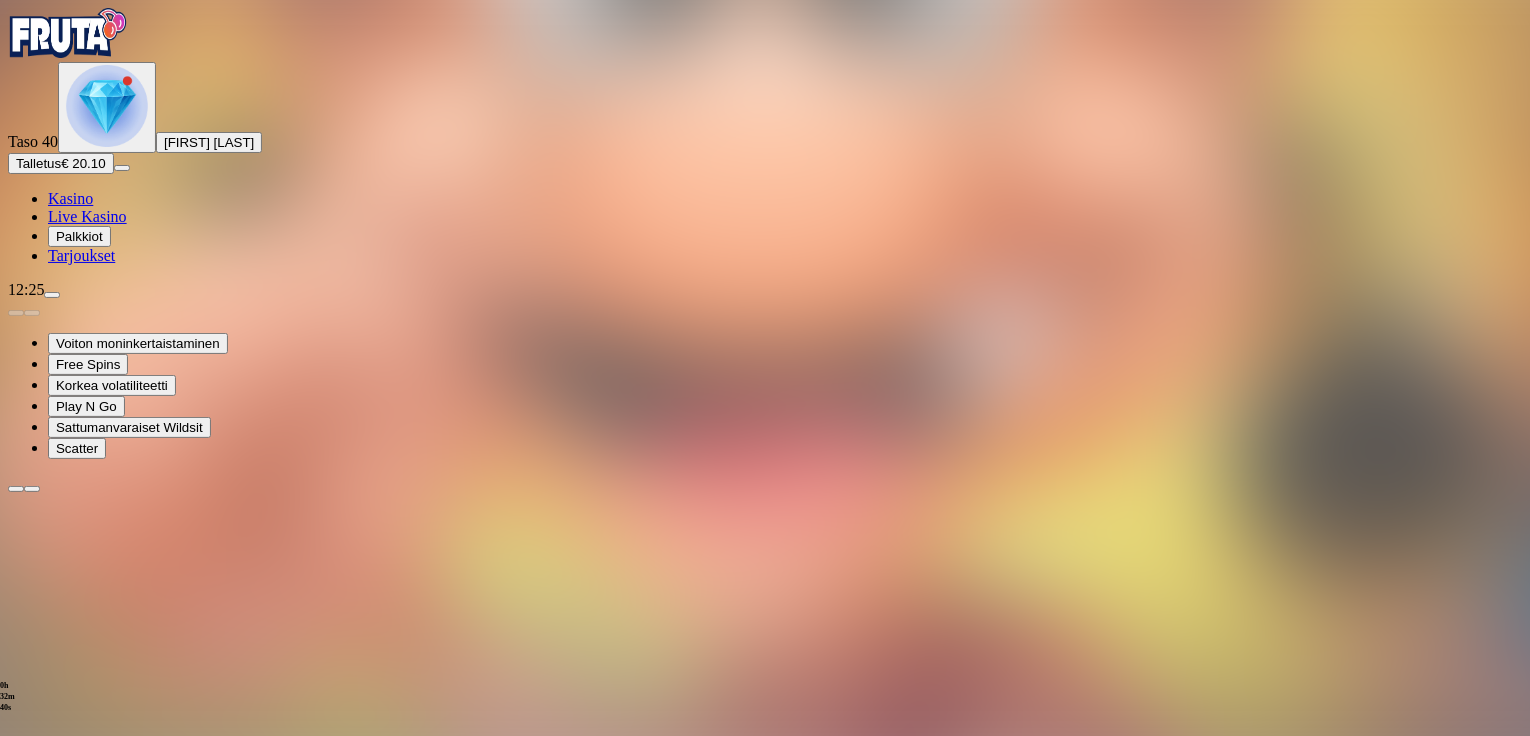 click at bounding box center (32, 489) 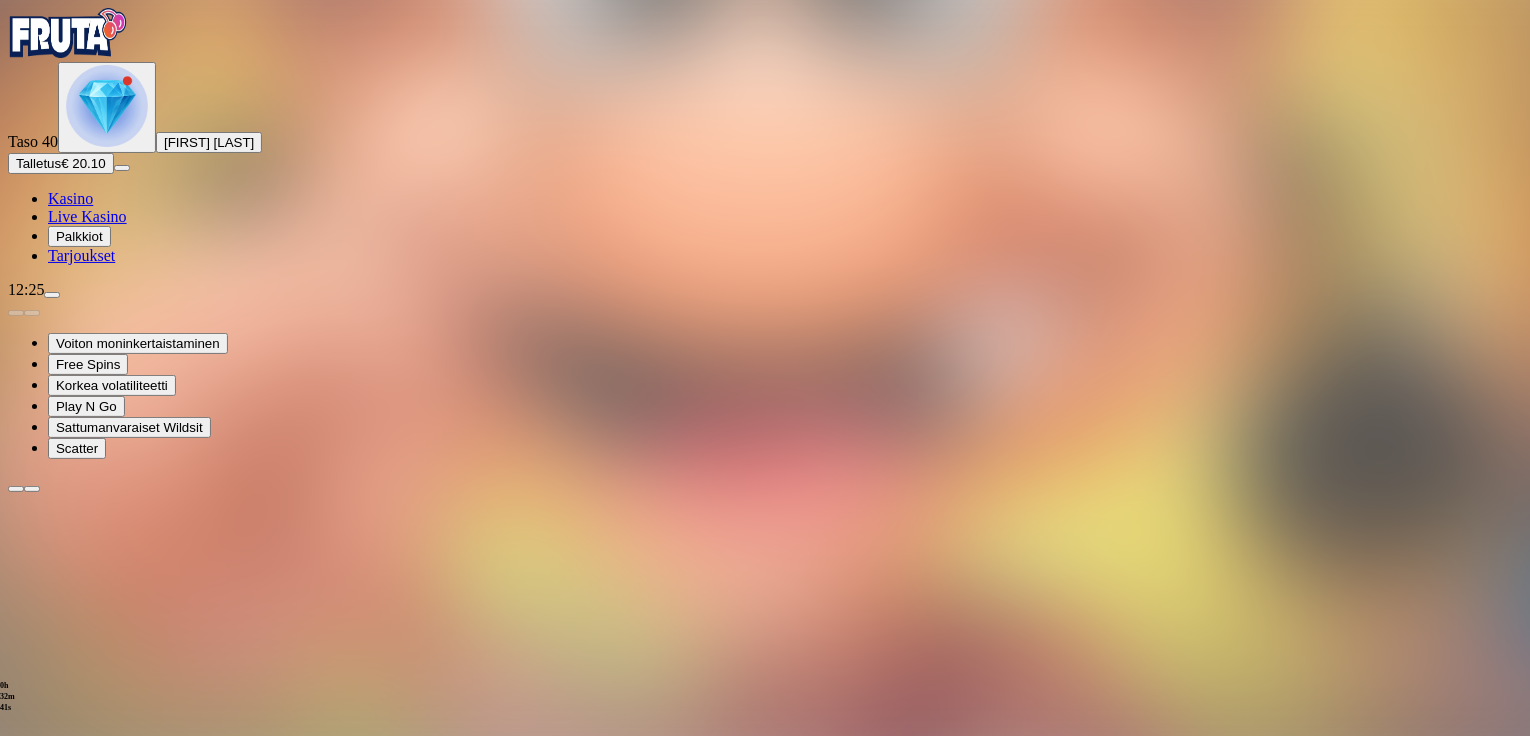 click at bounding box center [32, 489] 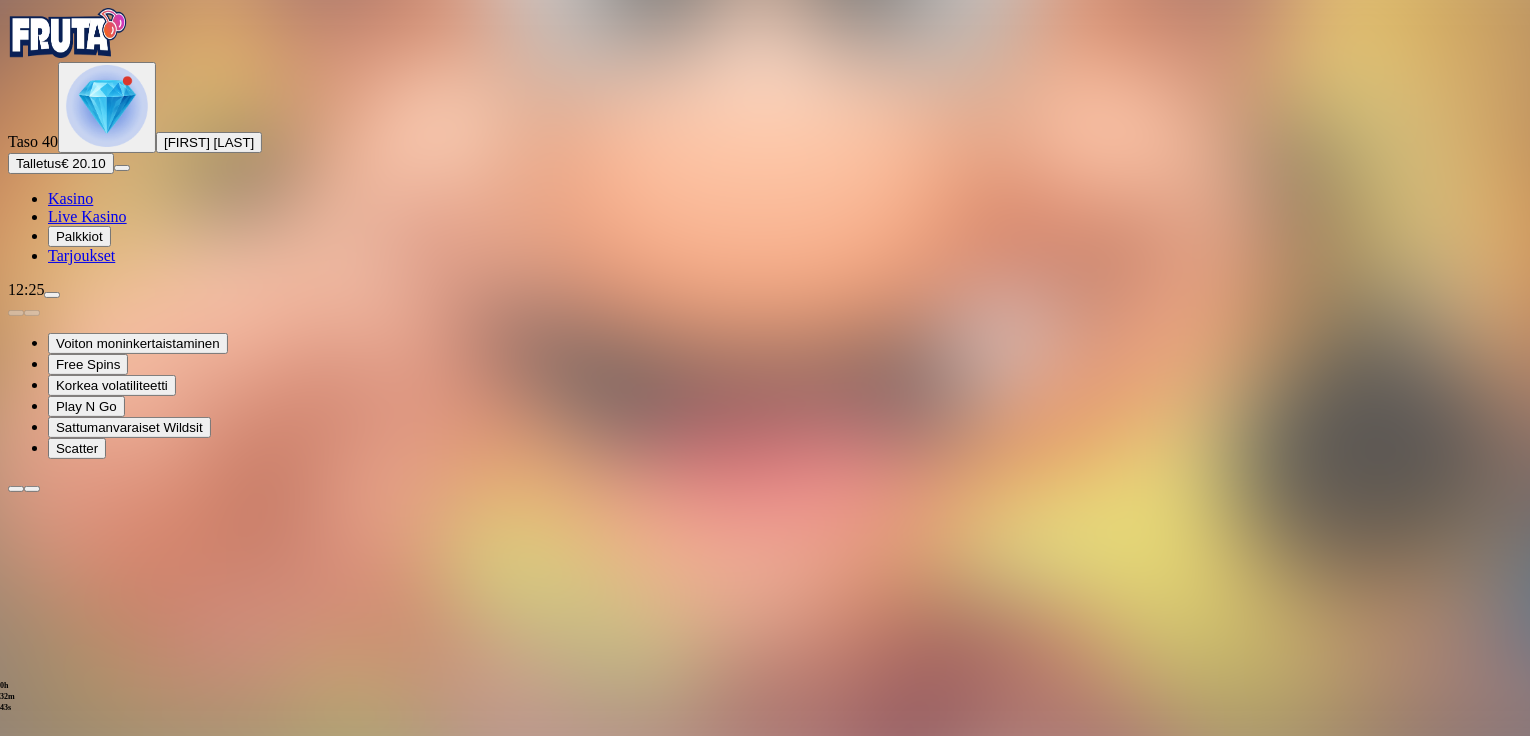 click at bounding box center [32, 489] 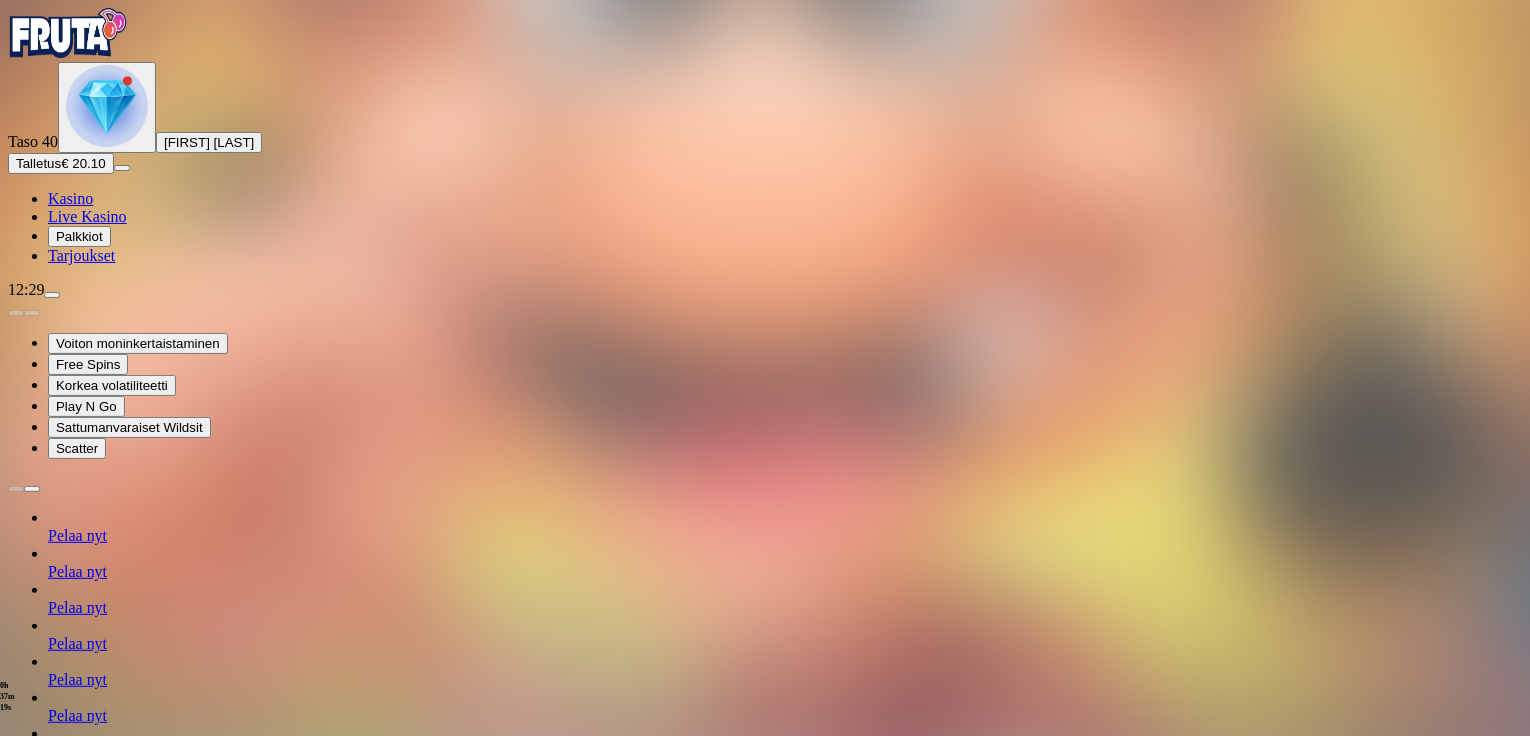 click at bounding box center (16, 1258) 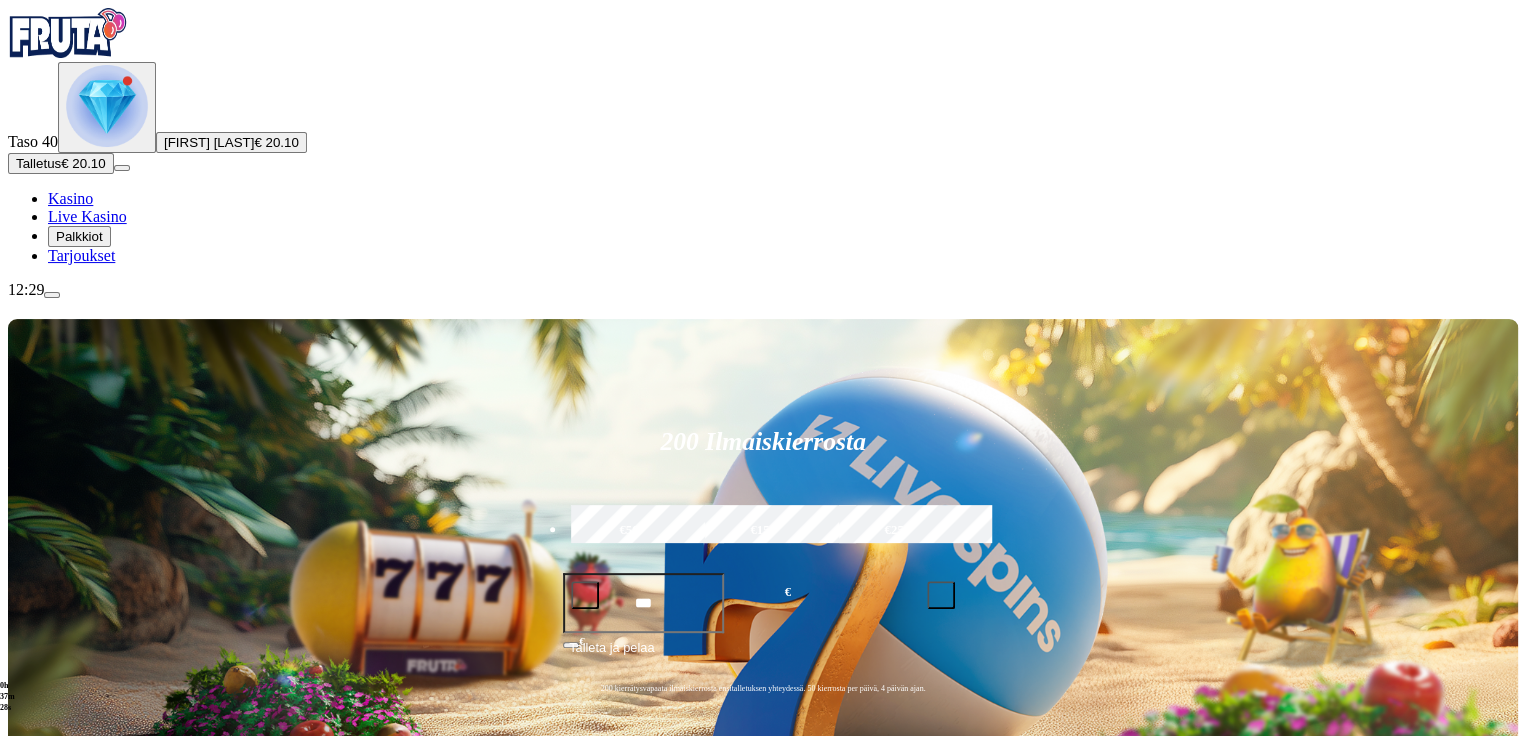 click on "Pelaa nyt" at bounding box center (77, 1416) 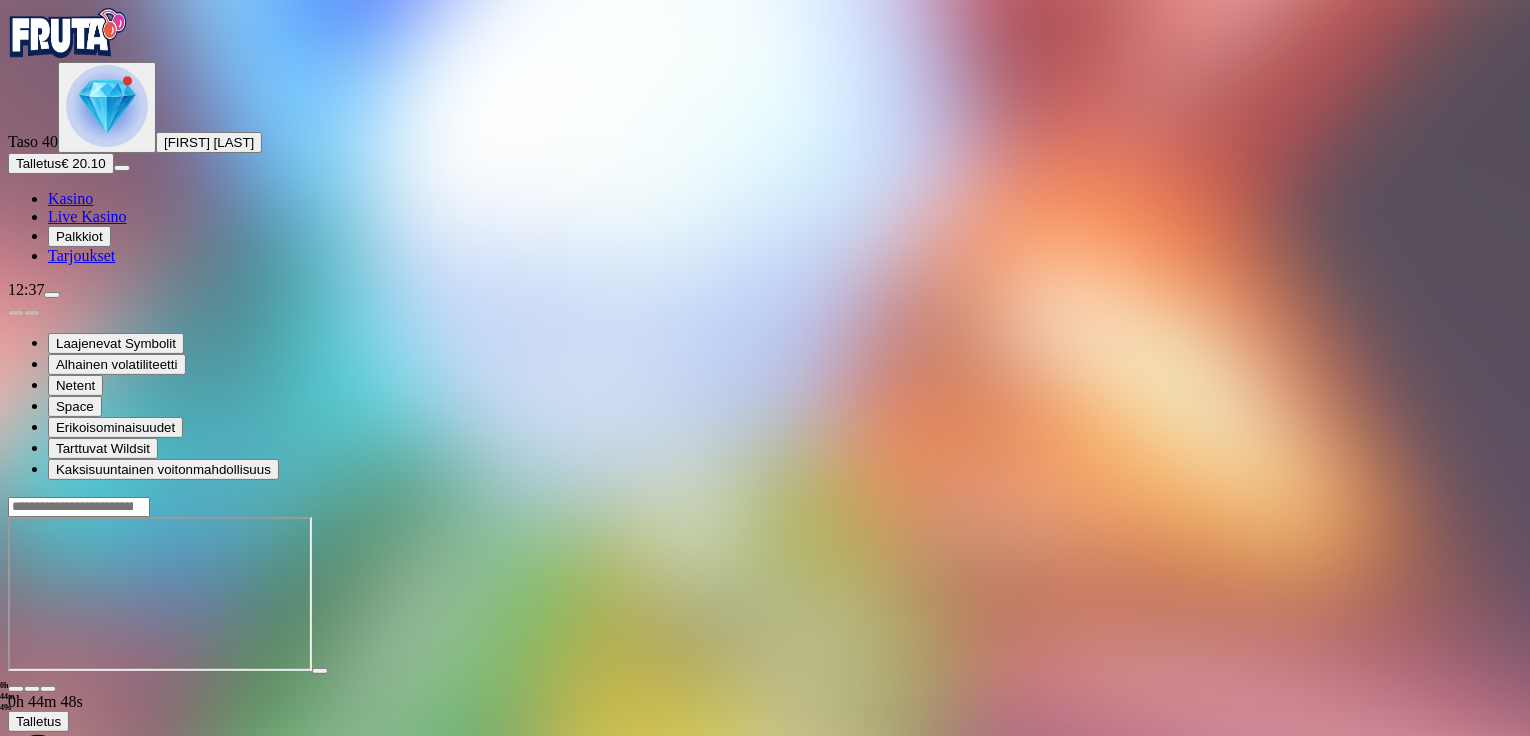 click at bounding box center [16, 689] 